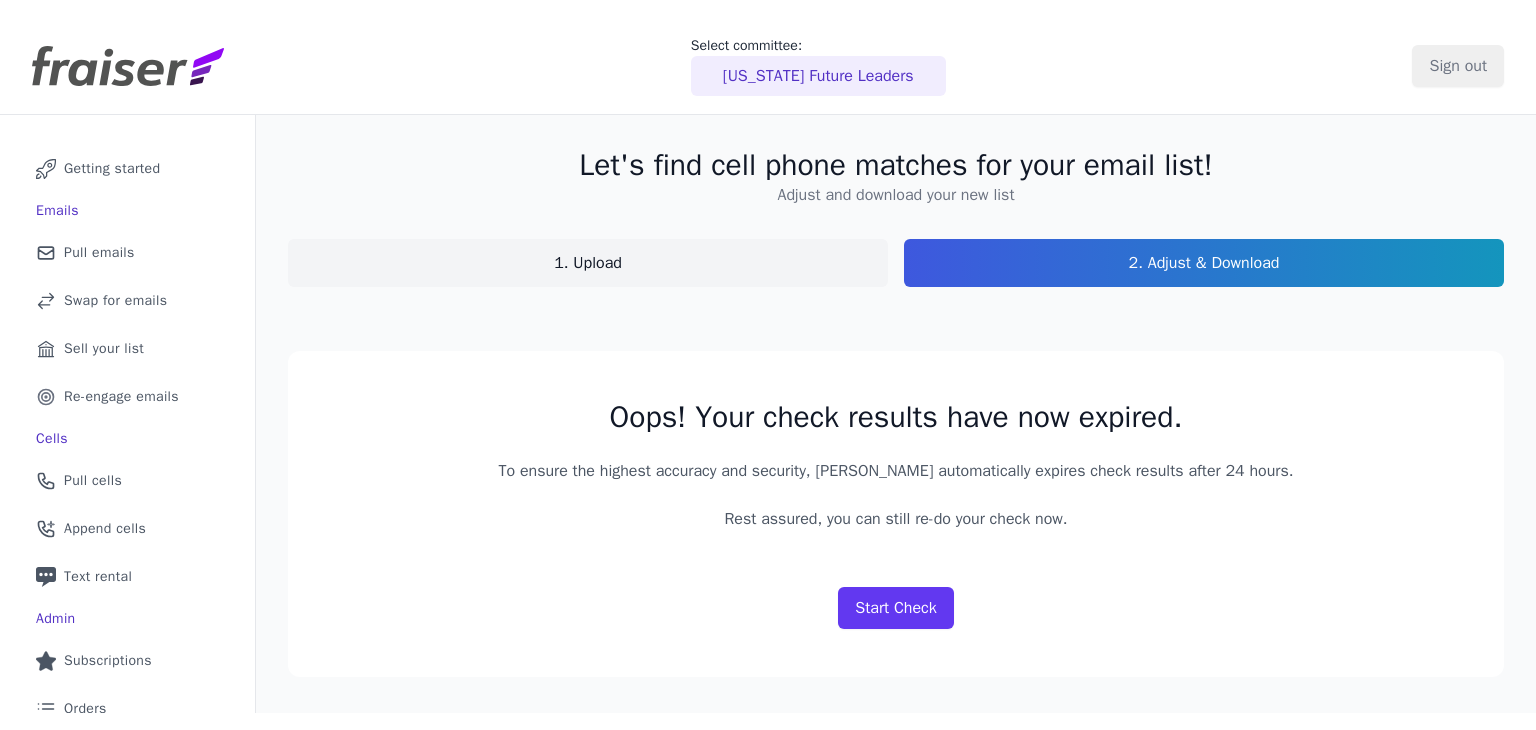 scroll, scrollTop: 0, scrollLeft: 0, axis: both 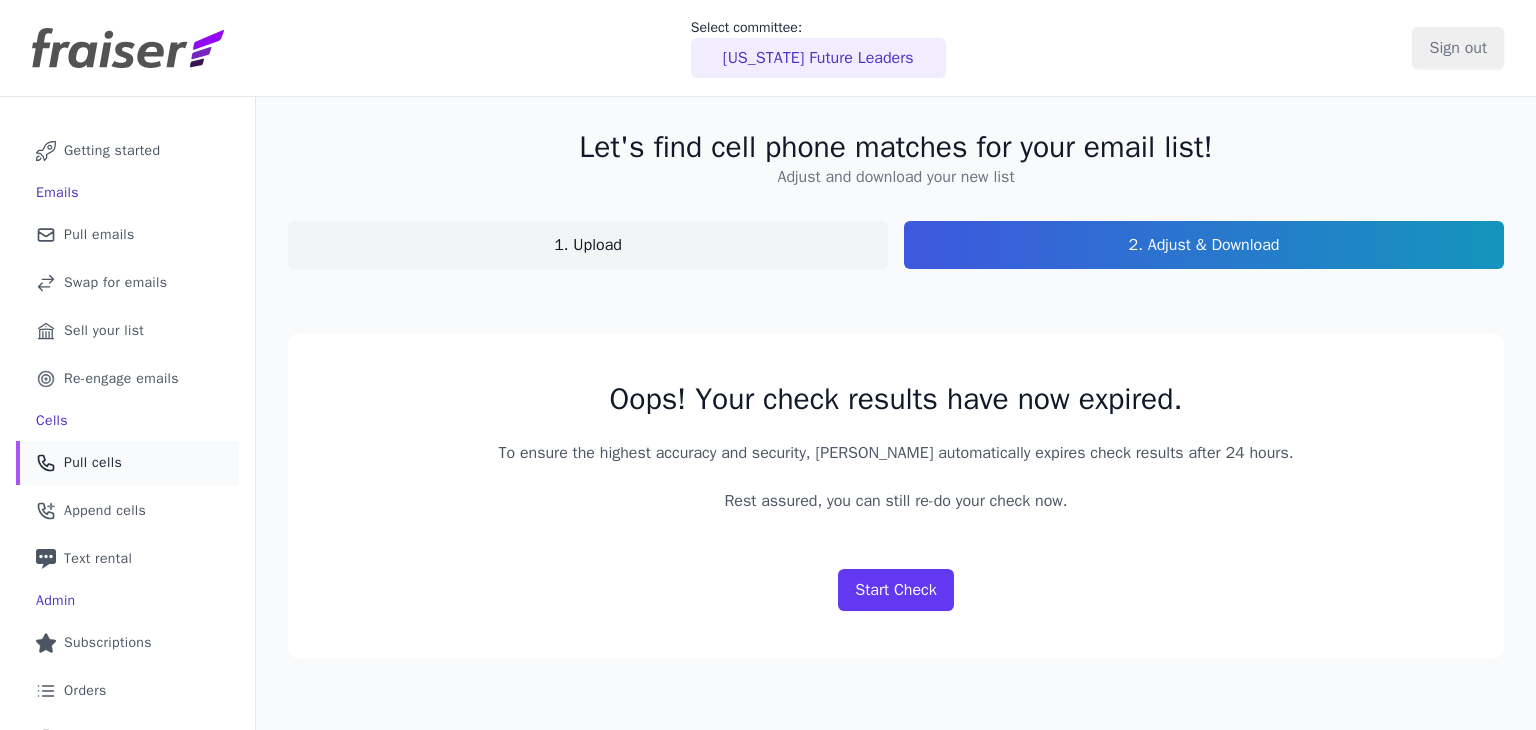 click on "Phone Icon Outline of a phone
Pull cells" at bounding box center [127, 463] 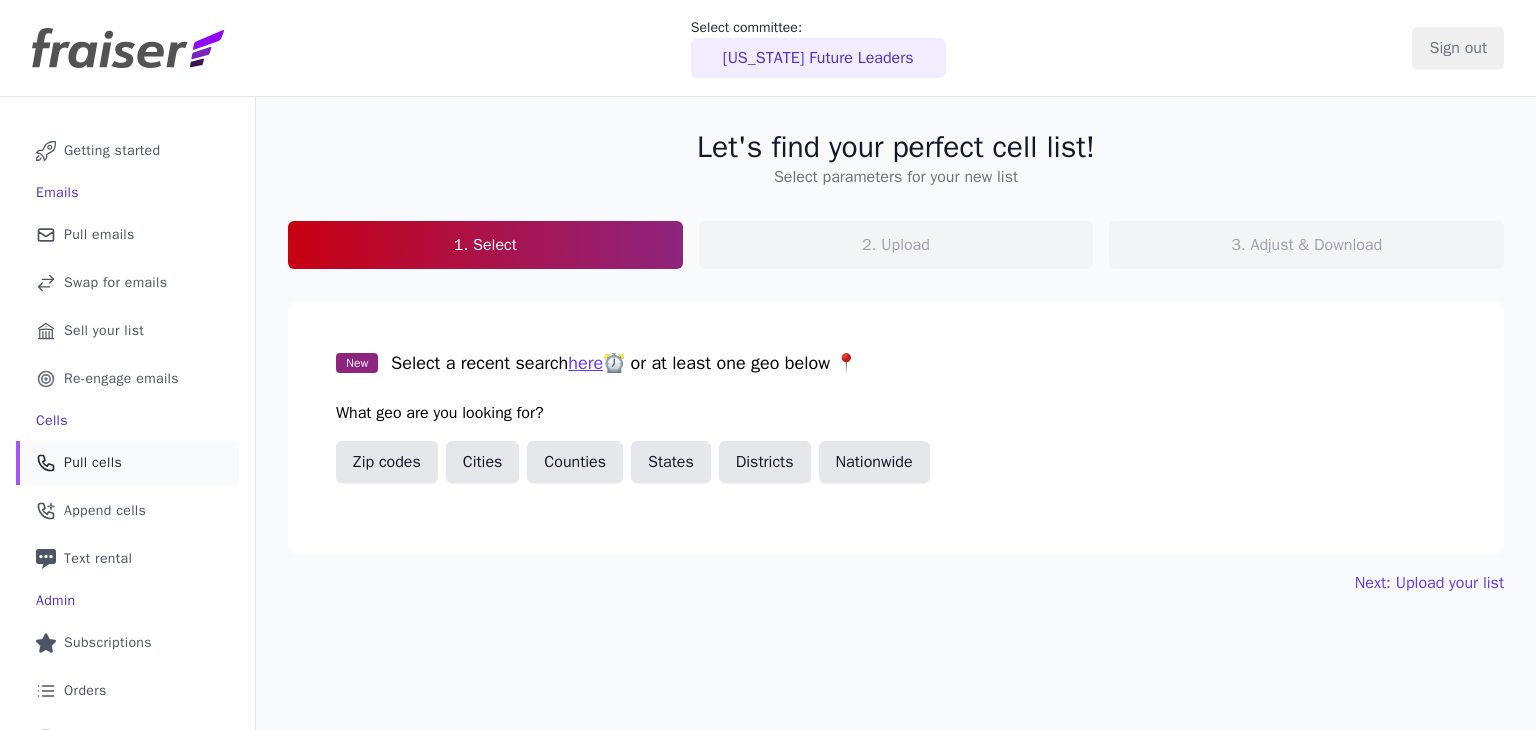 scroll, scrollTop: 0, scrollLeft: 0, axis: both 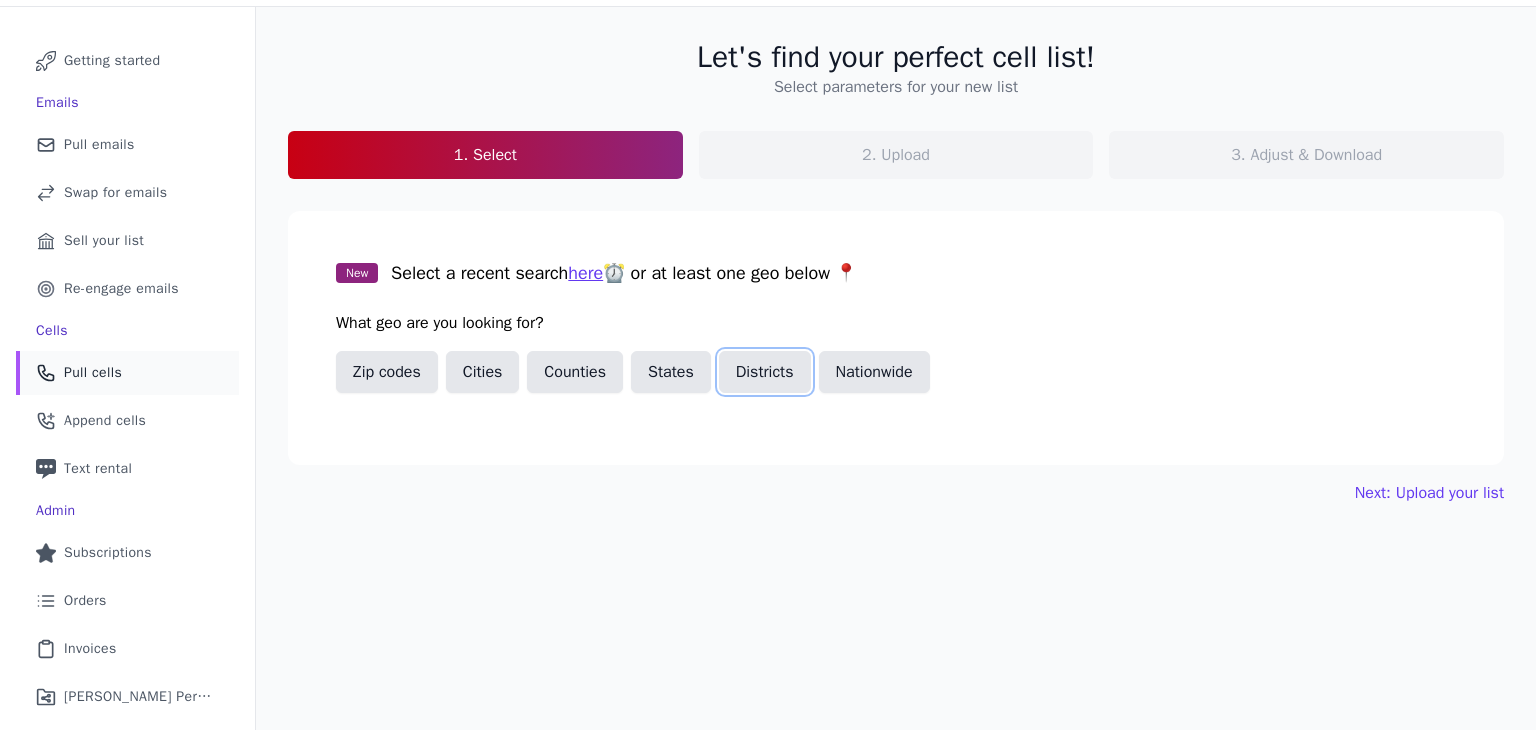 click on "Districts" at bounding box center (765, 372) 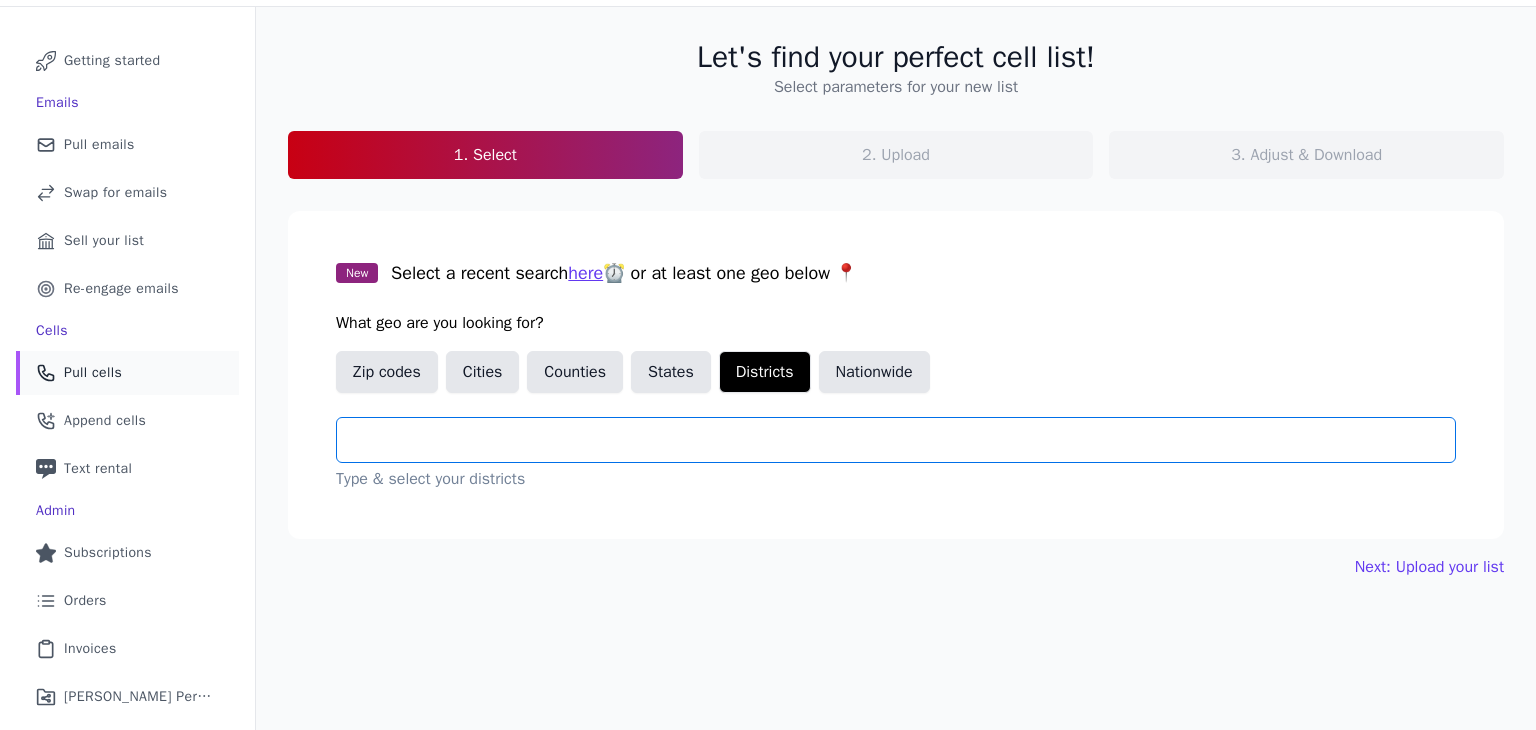 click at bounding box center (904, 440) 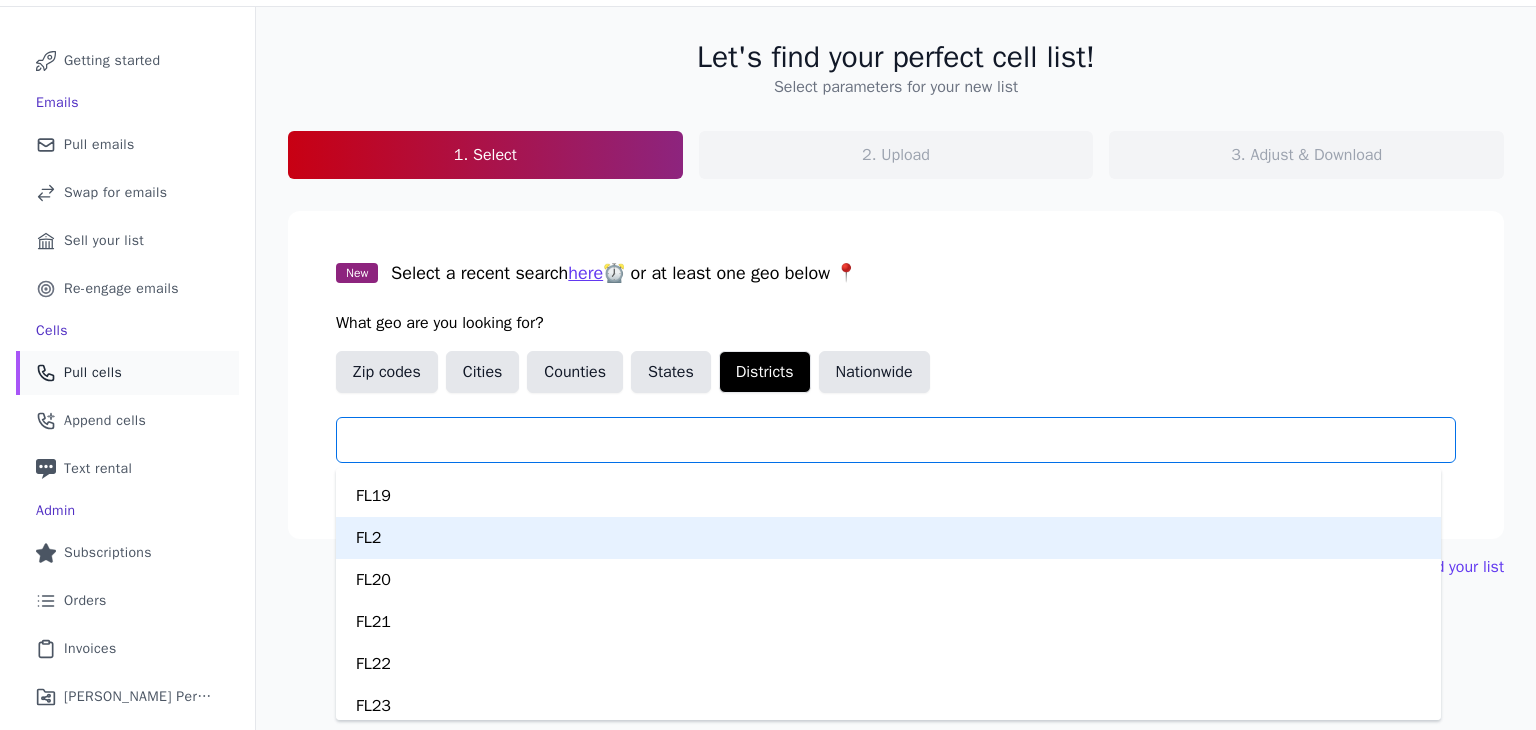 scroll, scrollTop: 4668, scrollLeft: 0, axis: vertical 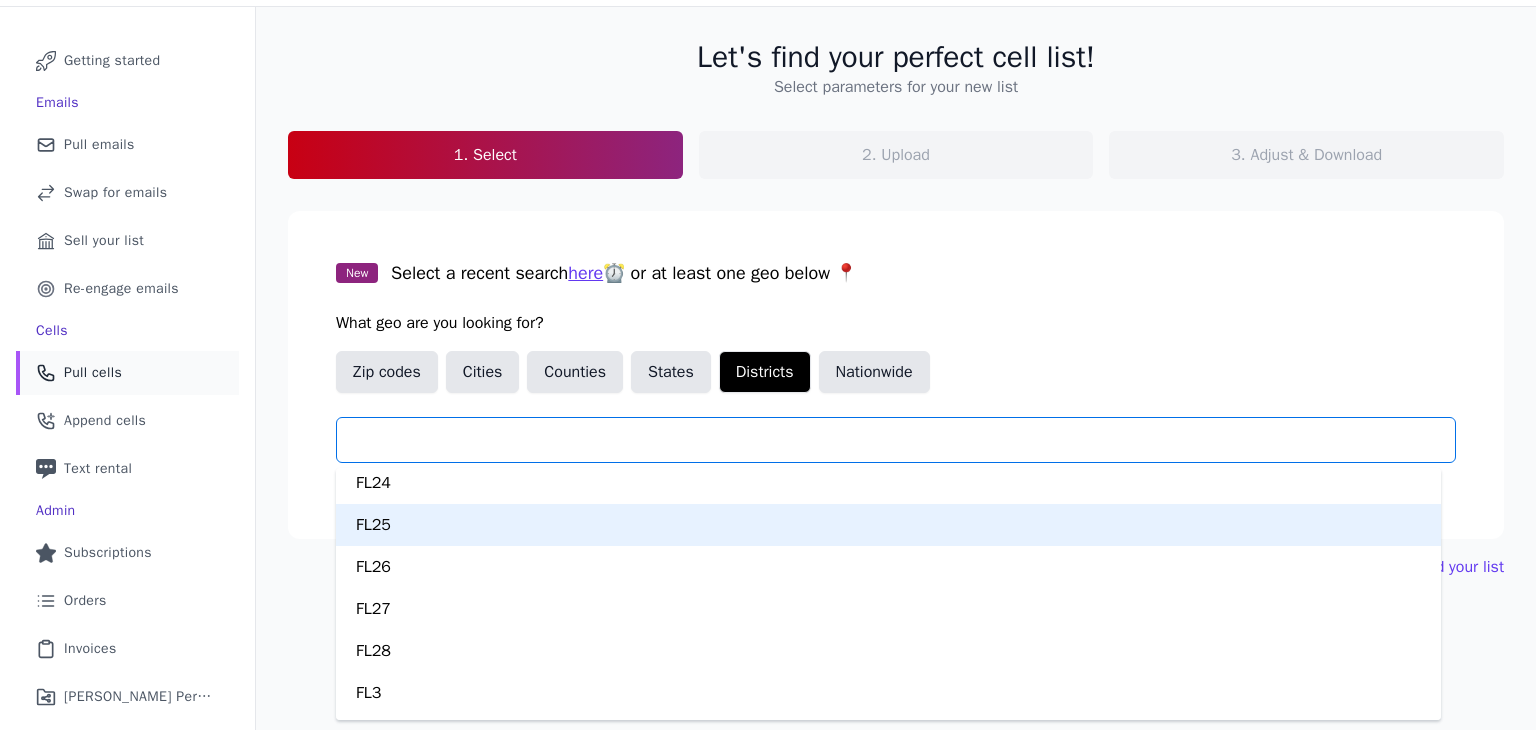click on "FL25" at bounding box center [888, 525] 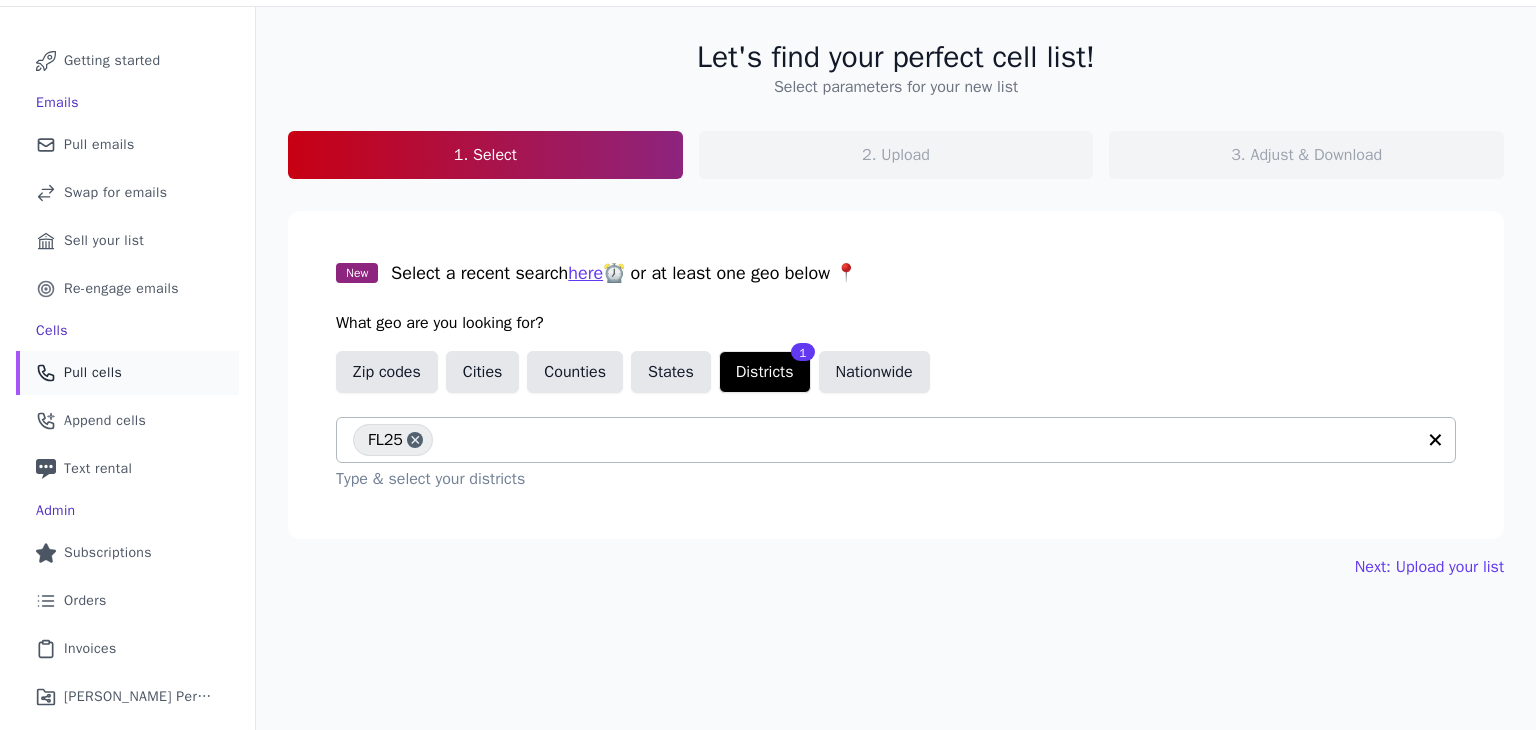 click on "Let's find your perfect cell list!   Select parameters for your new list   1. Select   2. Upload   3. Adjust & Download     New   Select a recent search  here  ⏰ or at least one geo below 📍   What geo are you looking for?   Zip codes   Cities   Counties   States   Districts   1   Nationwide           FL25                   Type & select your districts     Next: Upload your list" 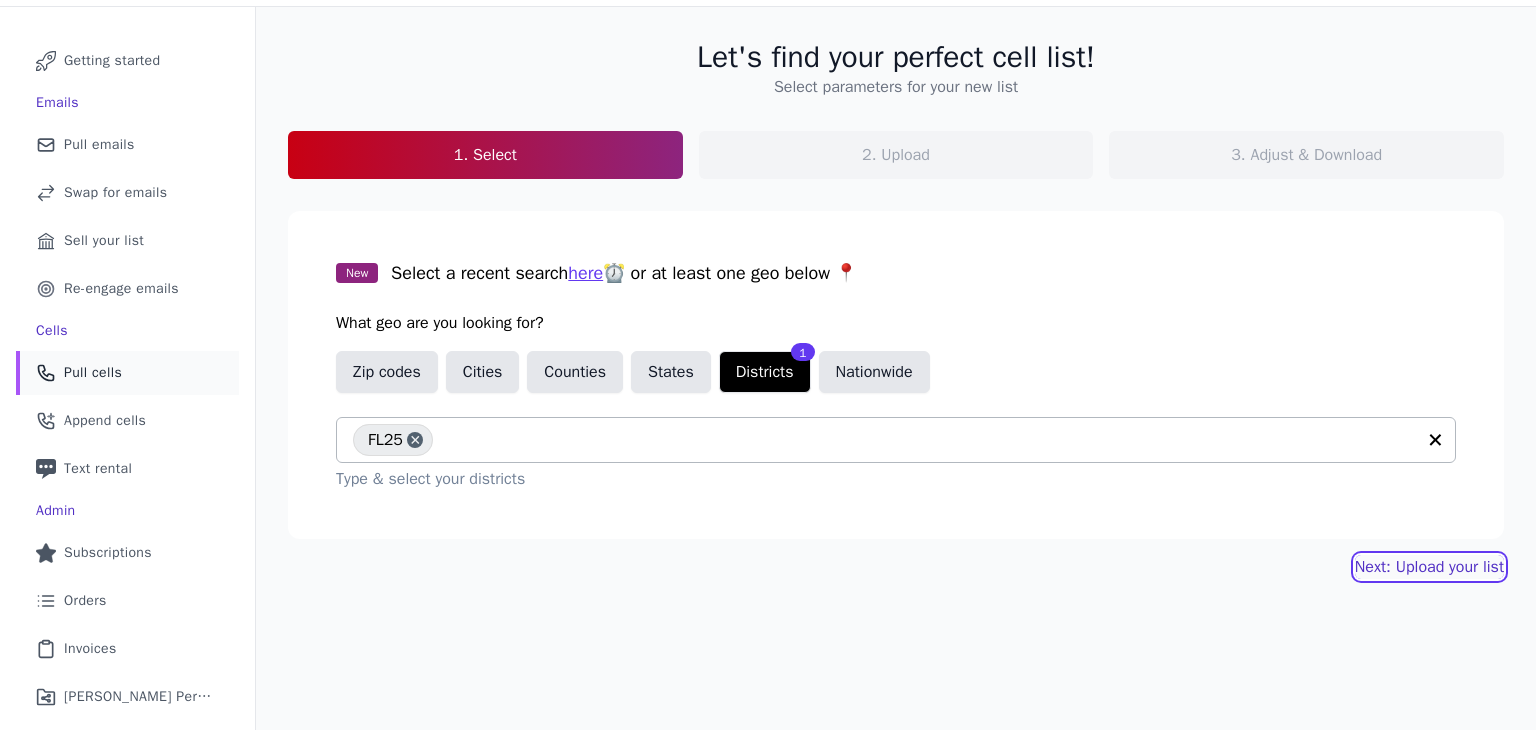 click on "Next: Upload your list" at bounding box center (1429, 567) 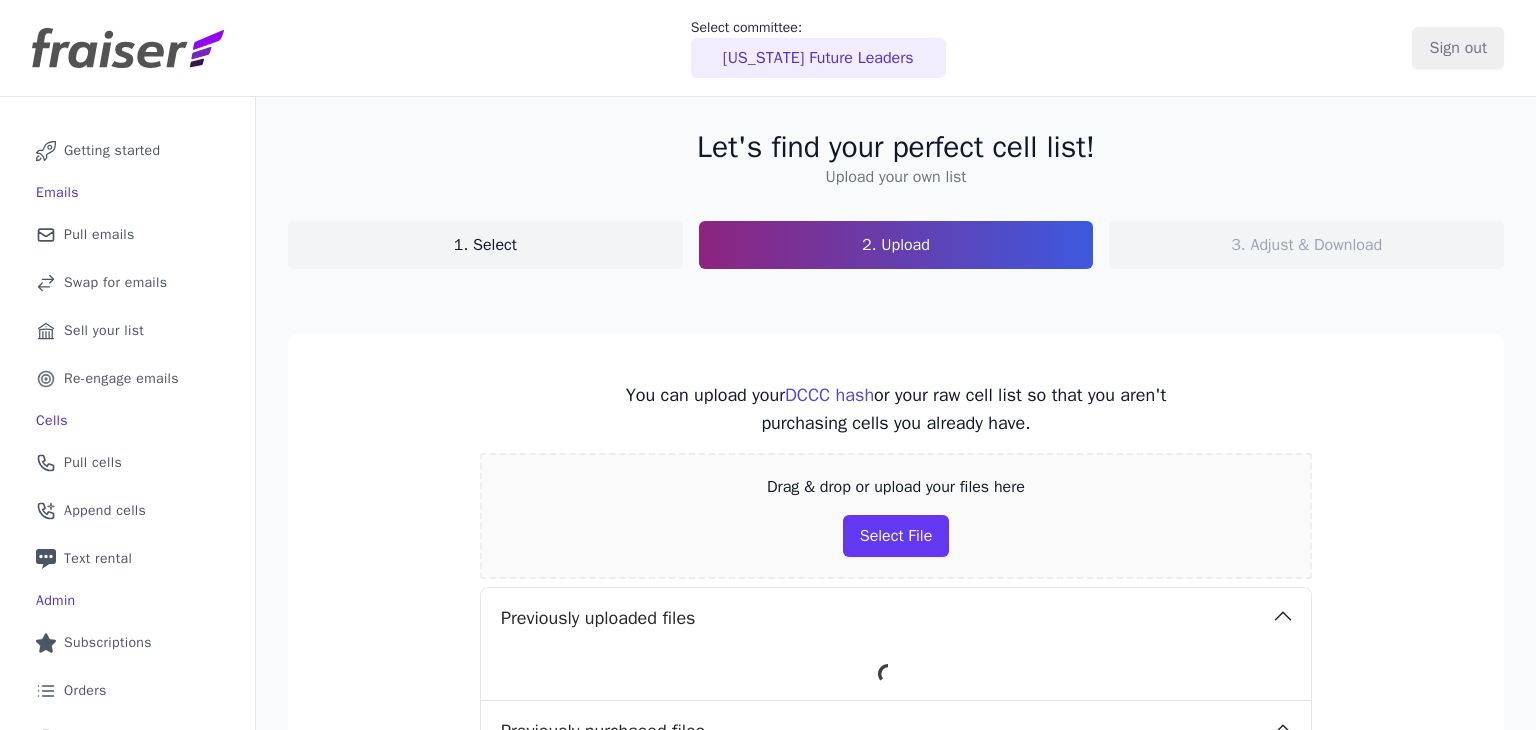scroll, scrollTop: 0, scrollLeft: 0, axis: both 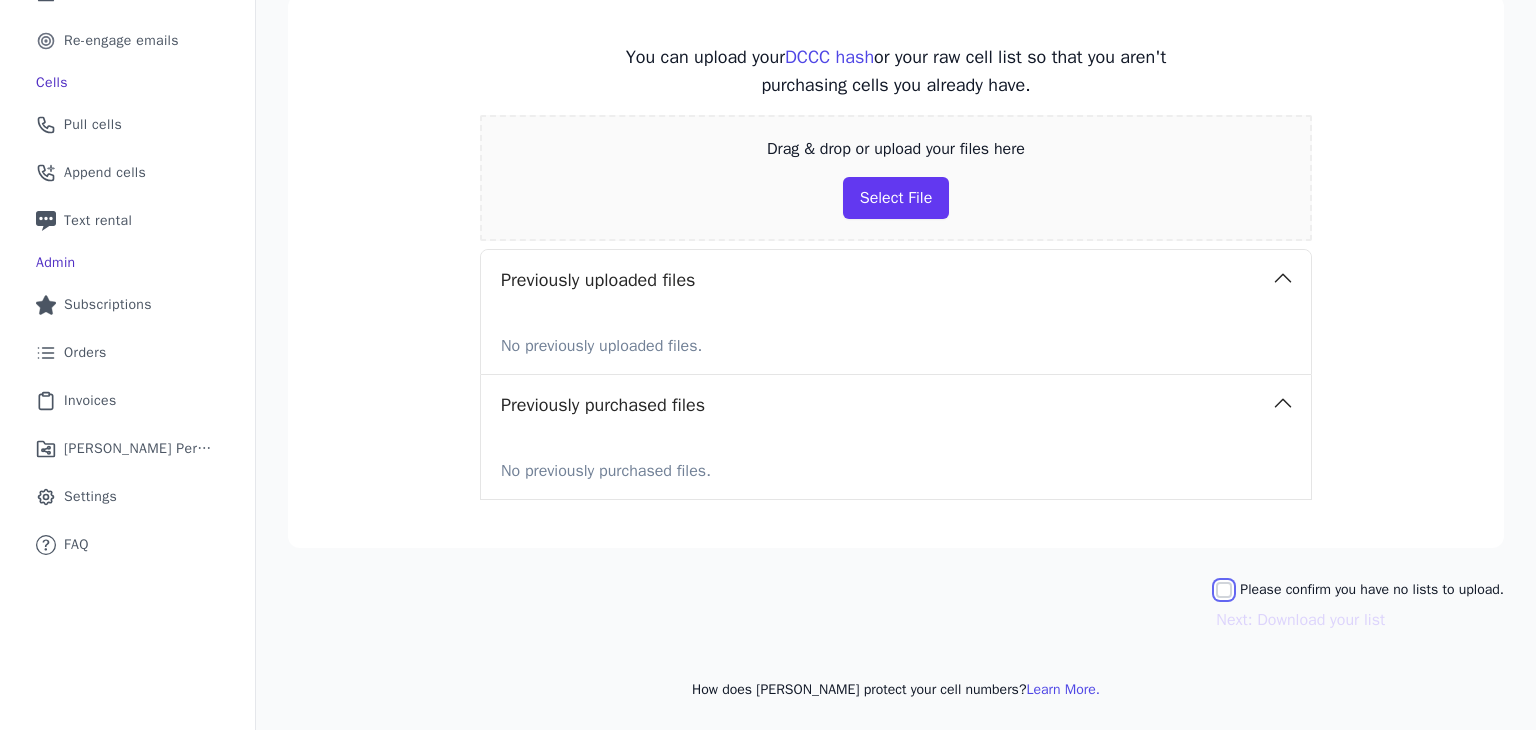 click on "Please confirm you have no lists to upload." at bounding box center (1224, 590) 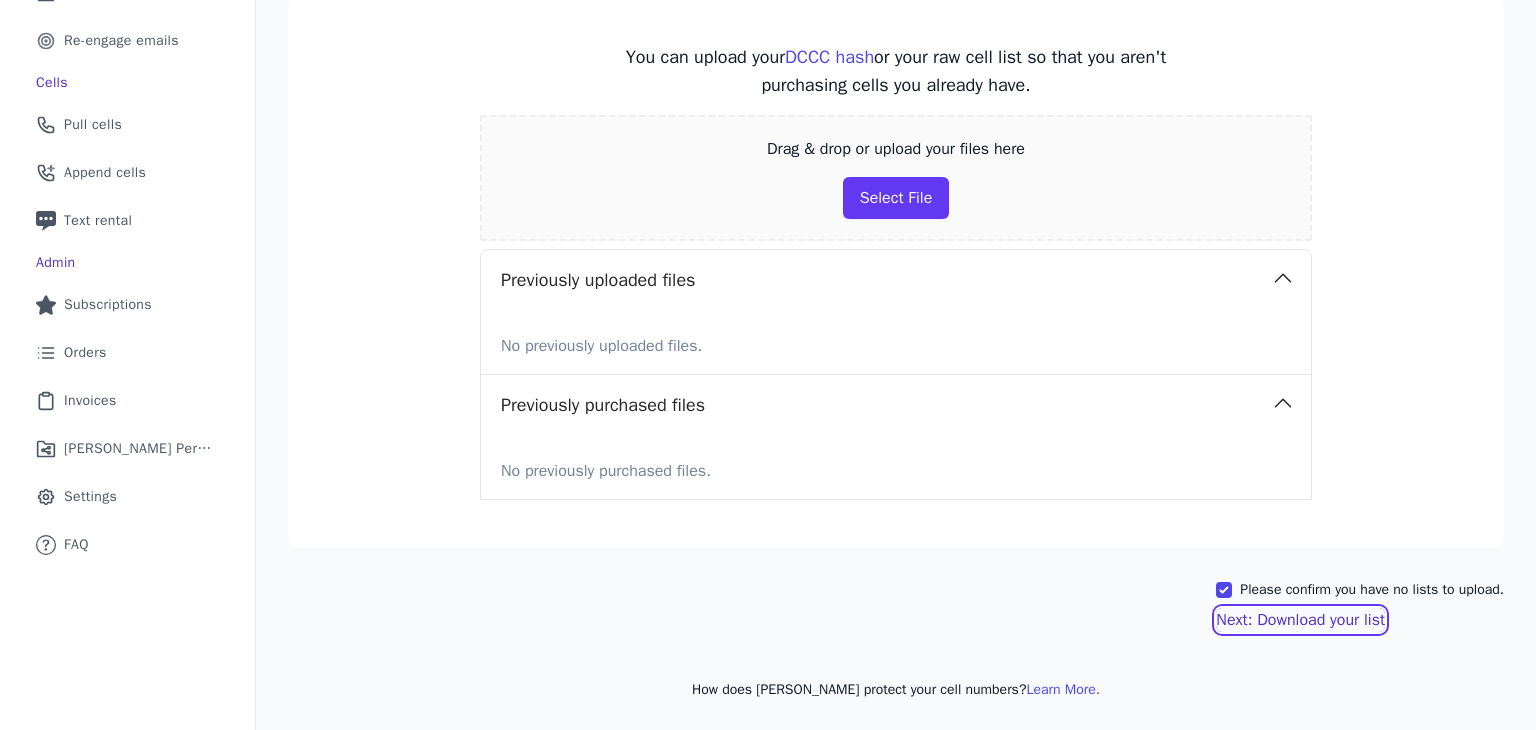 click on "Next: Download your list" at bounding box center [1300, 620] 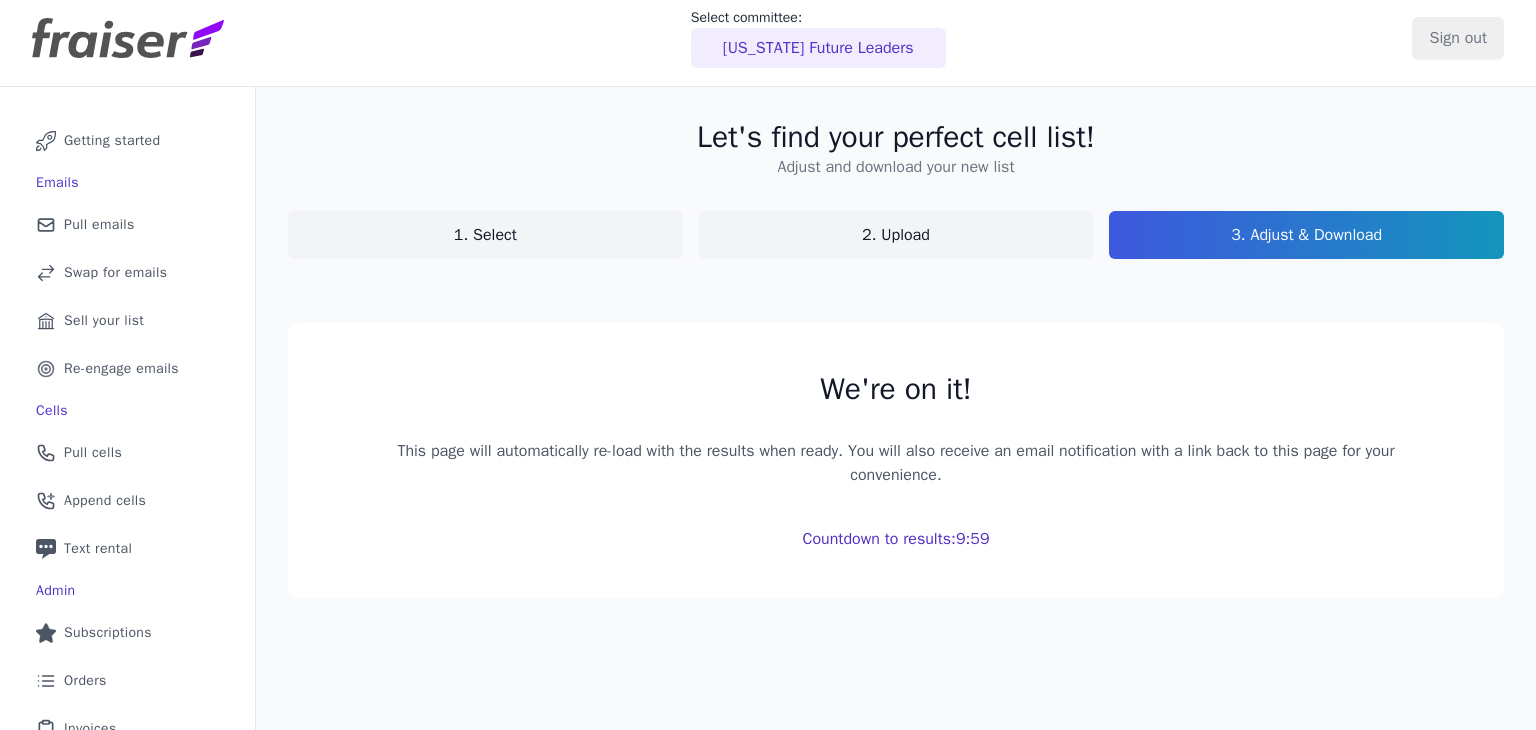 scroll, scrollTop: 11, scrollLeft: 0, axis: vertical 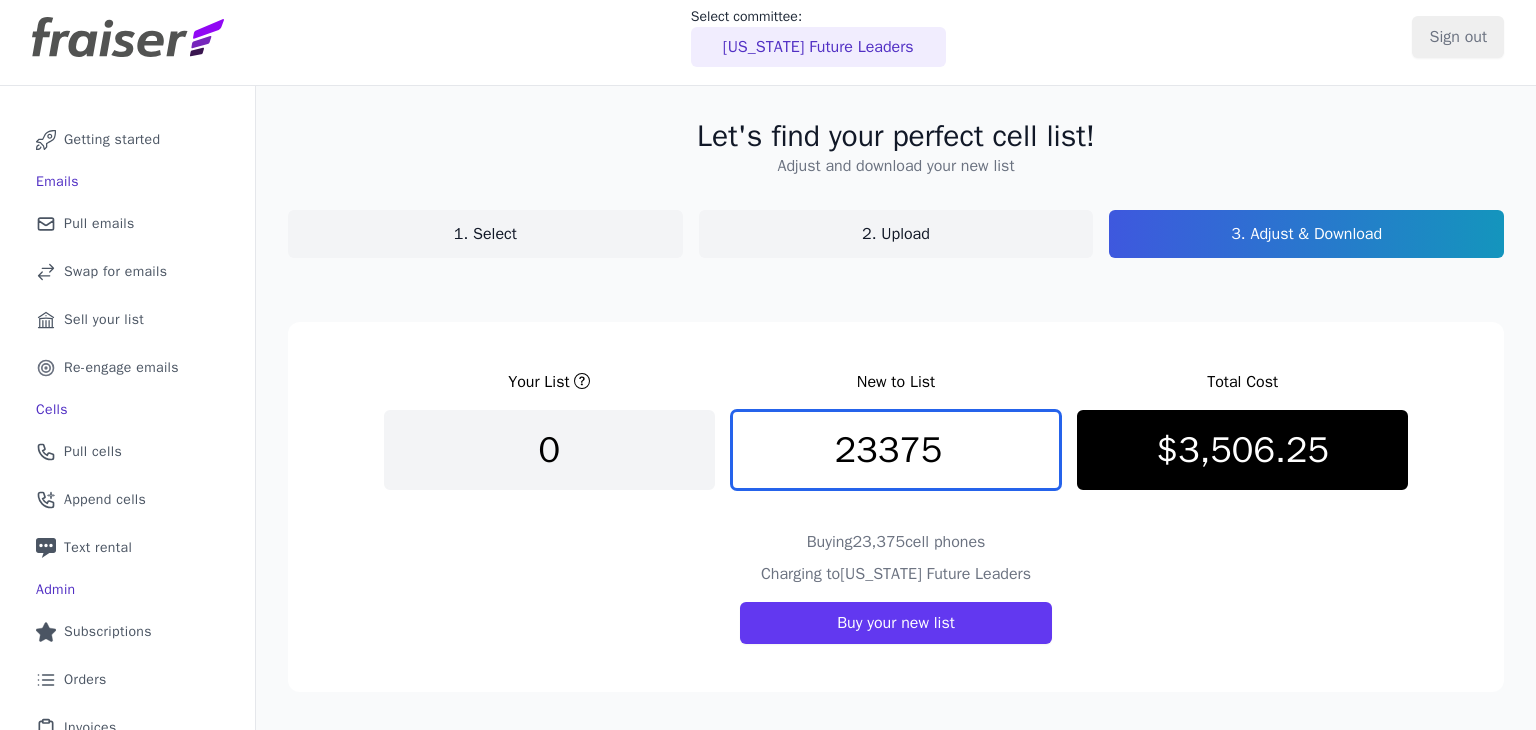 click on "23375" at bounding box center (896, 450) 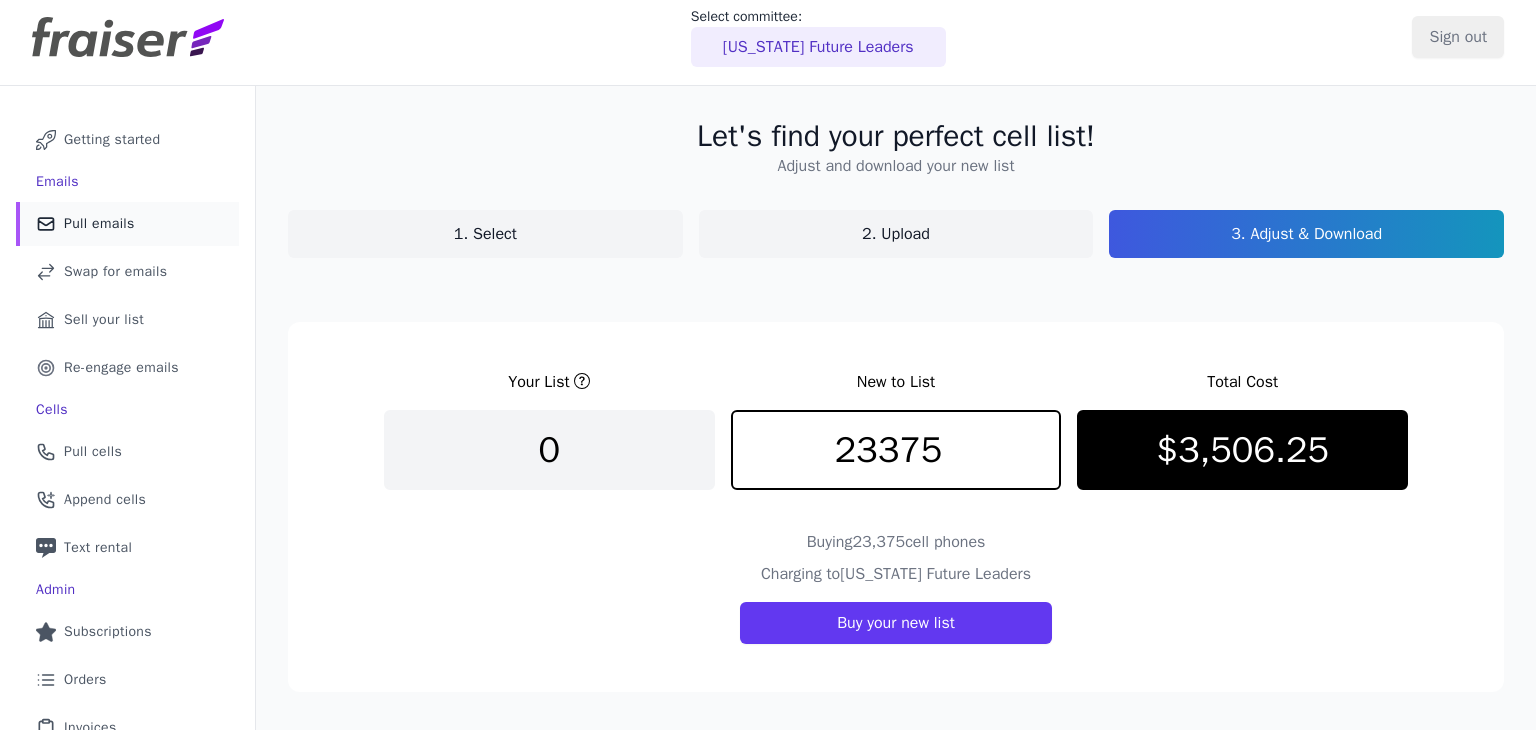 click on "Mail Icon Outline of a mail envelope
Pull emails" at bounding box center [127, 224] 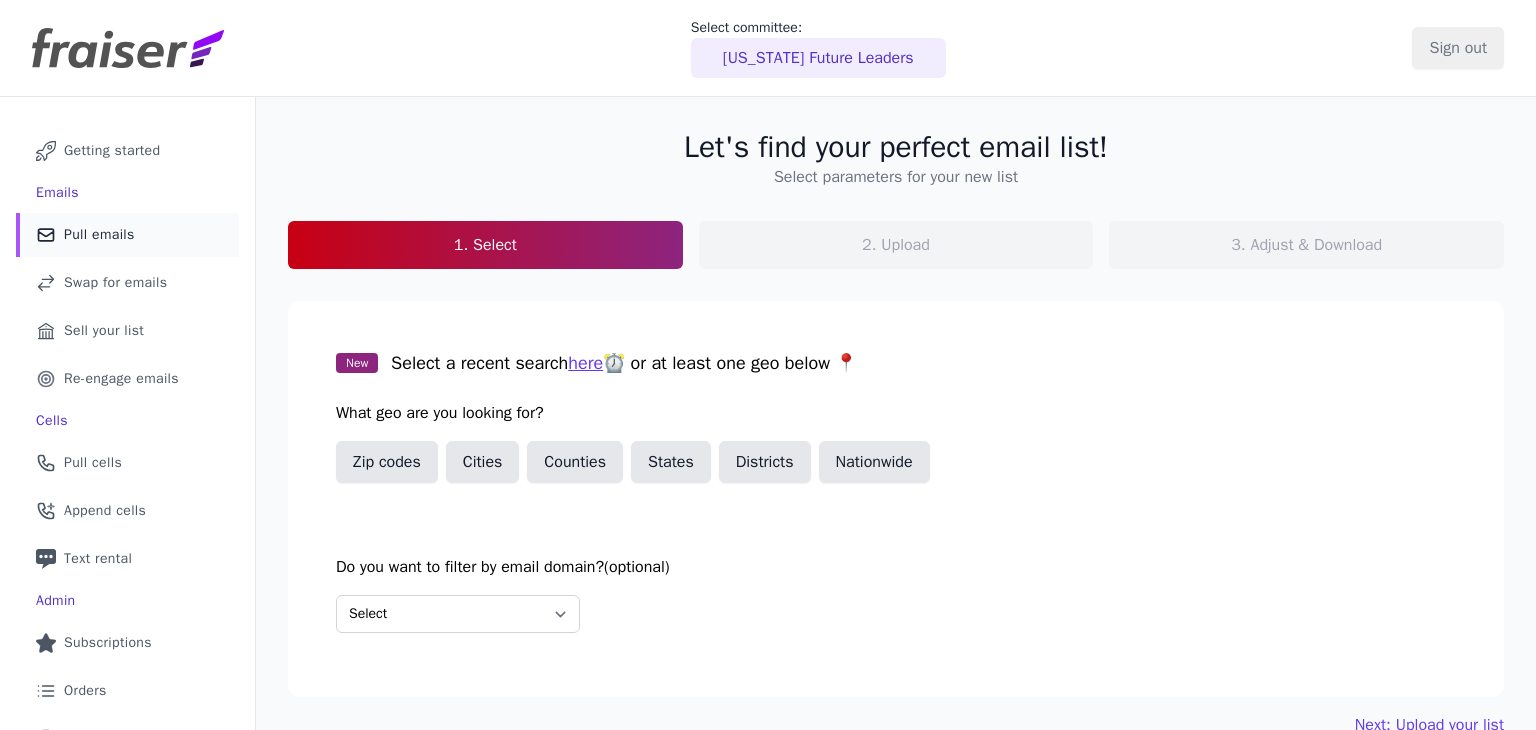 scroll, scrollTop: 0, scrollLeft: 0, axis: both 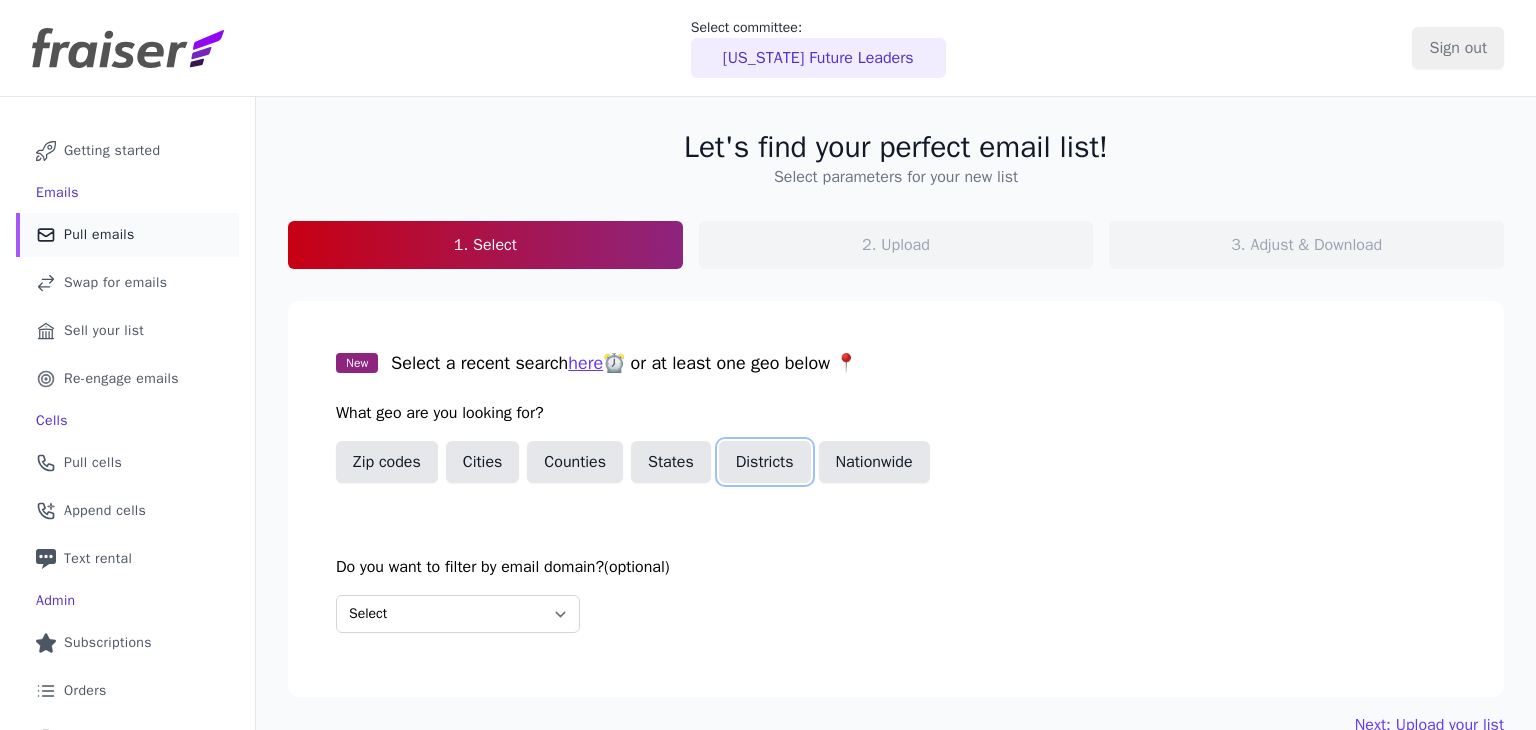 click on "Districts" at bounding box center (765, 462) 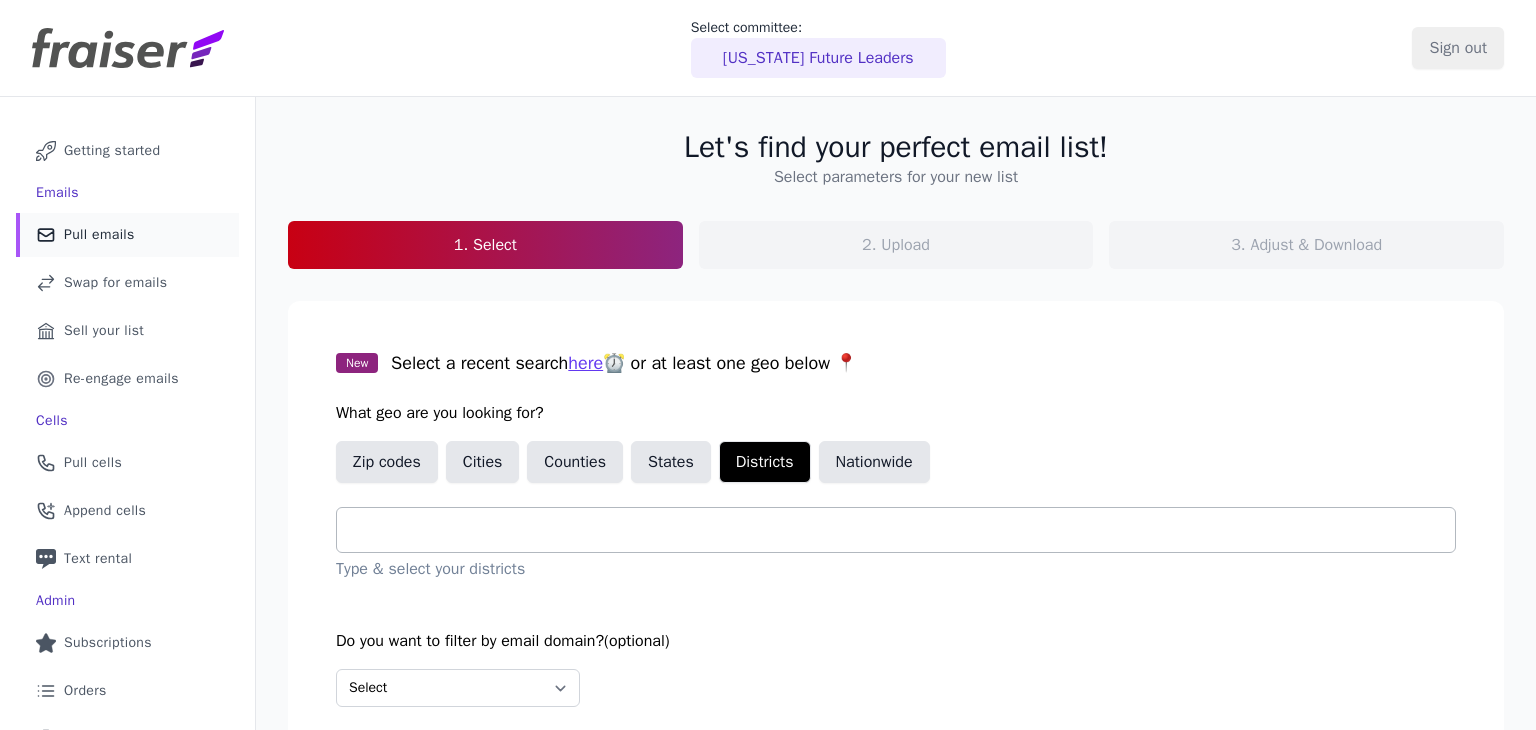 click at bounding box center (904, 530) 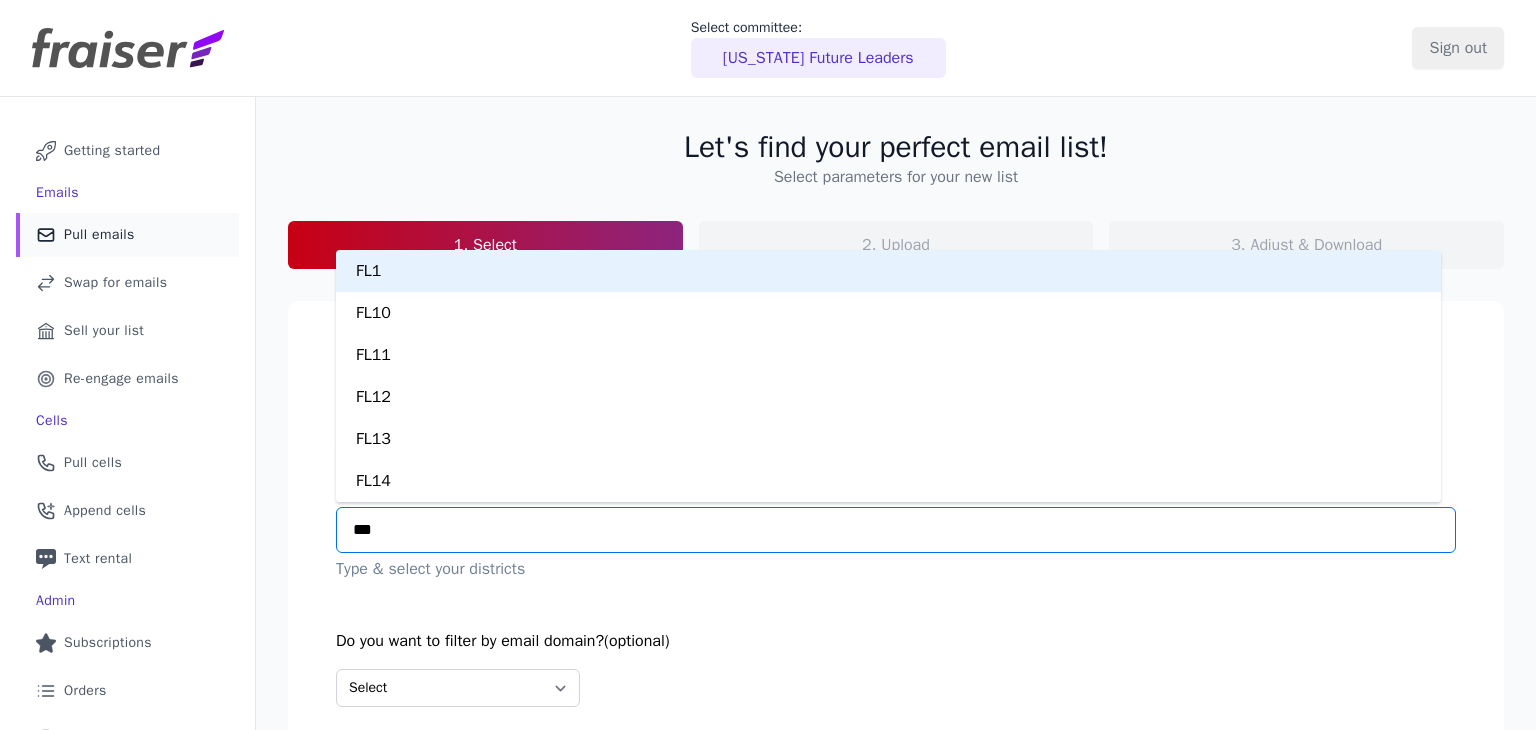 type on "****" 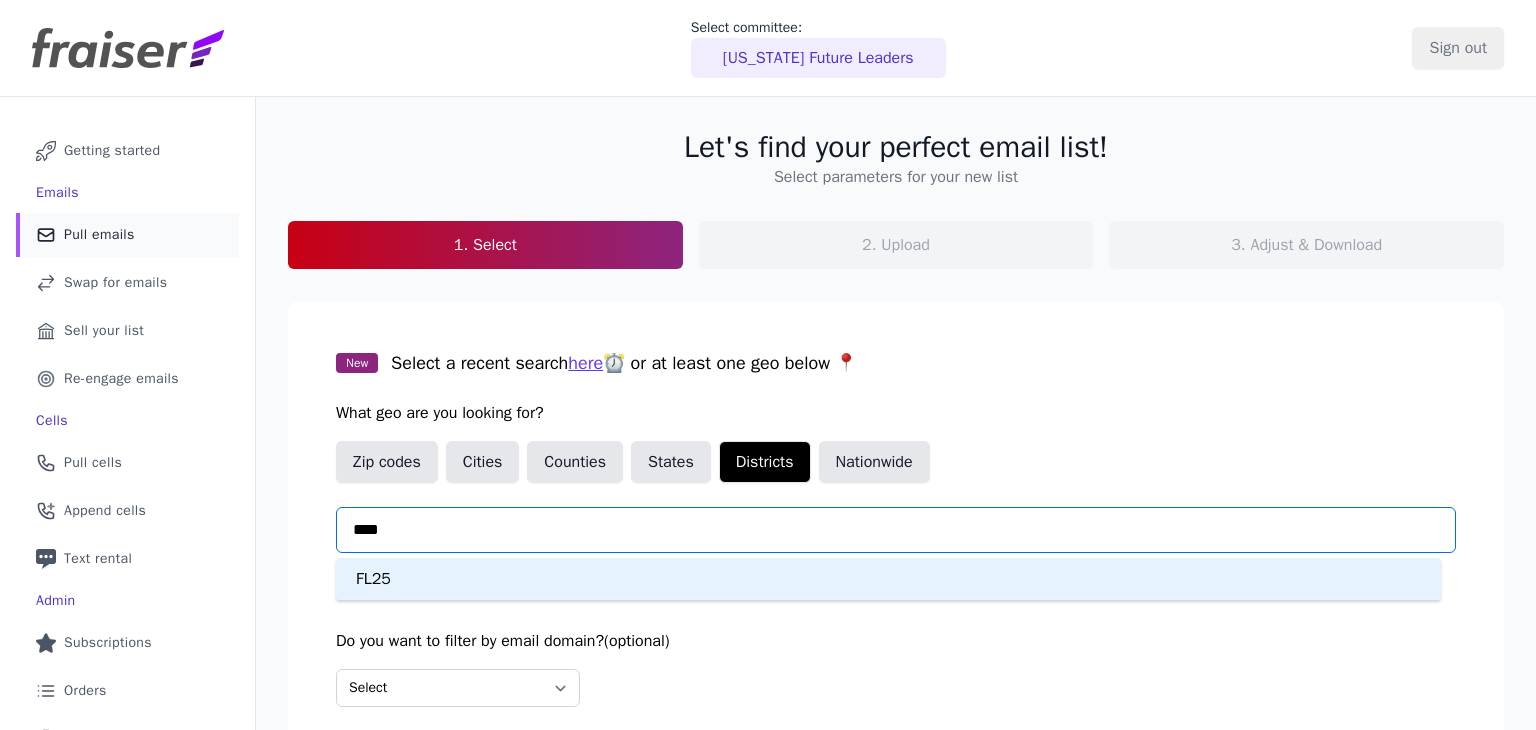 type 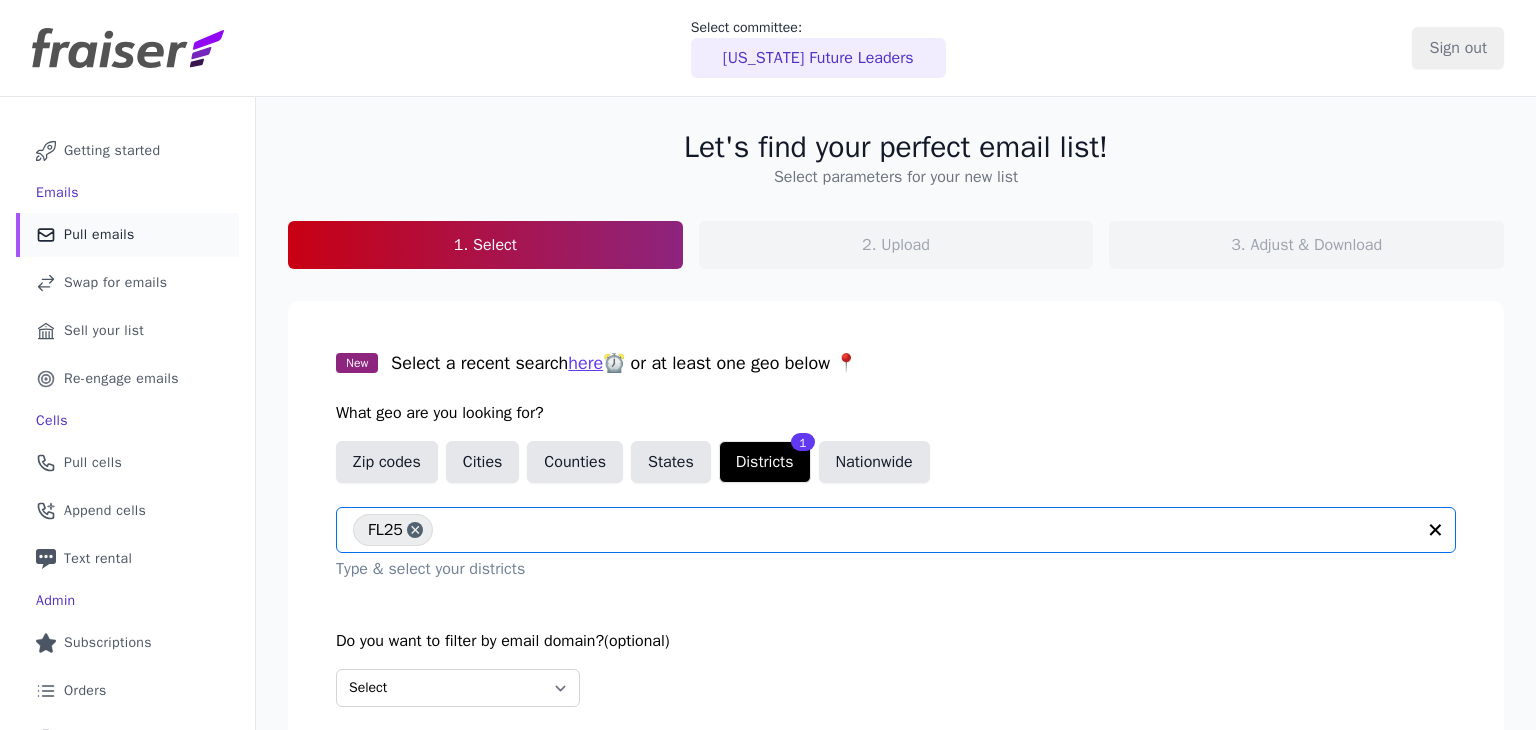 scroll, scrollTop: 175, scrollLeft: 0, axis: vertical 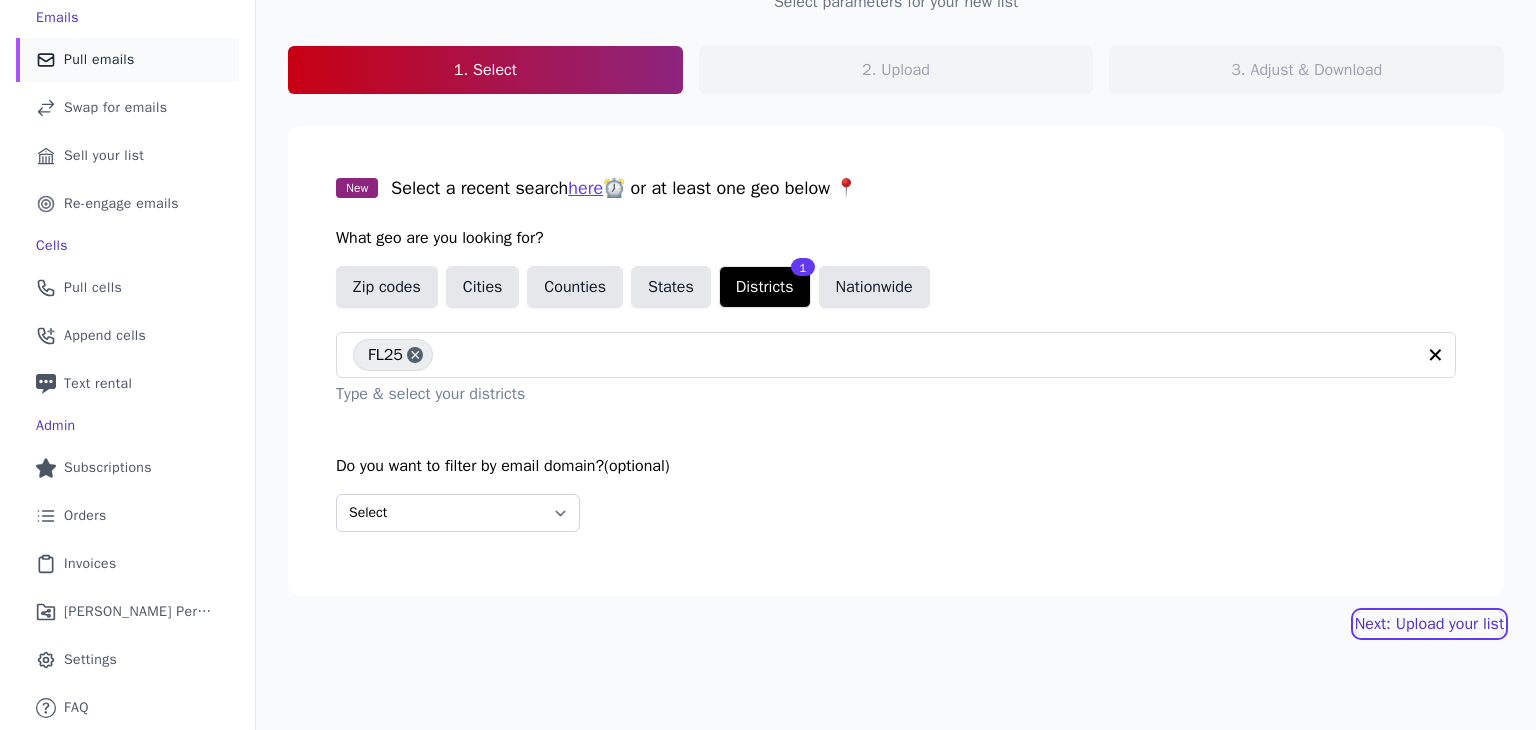 click on "Next: Upload your list" at bounding box center [1429, 624] 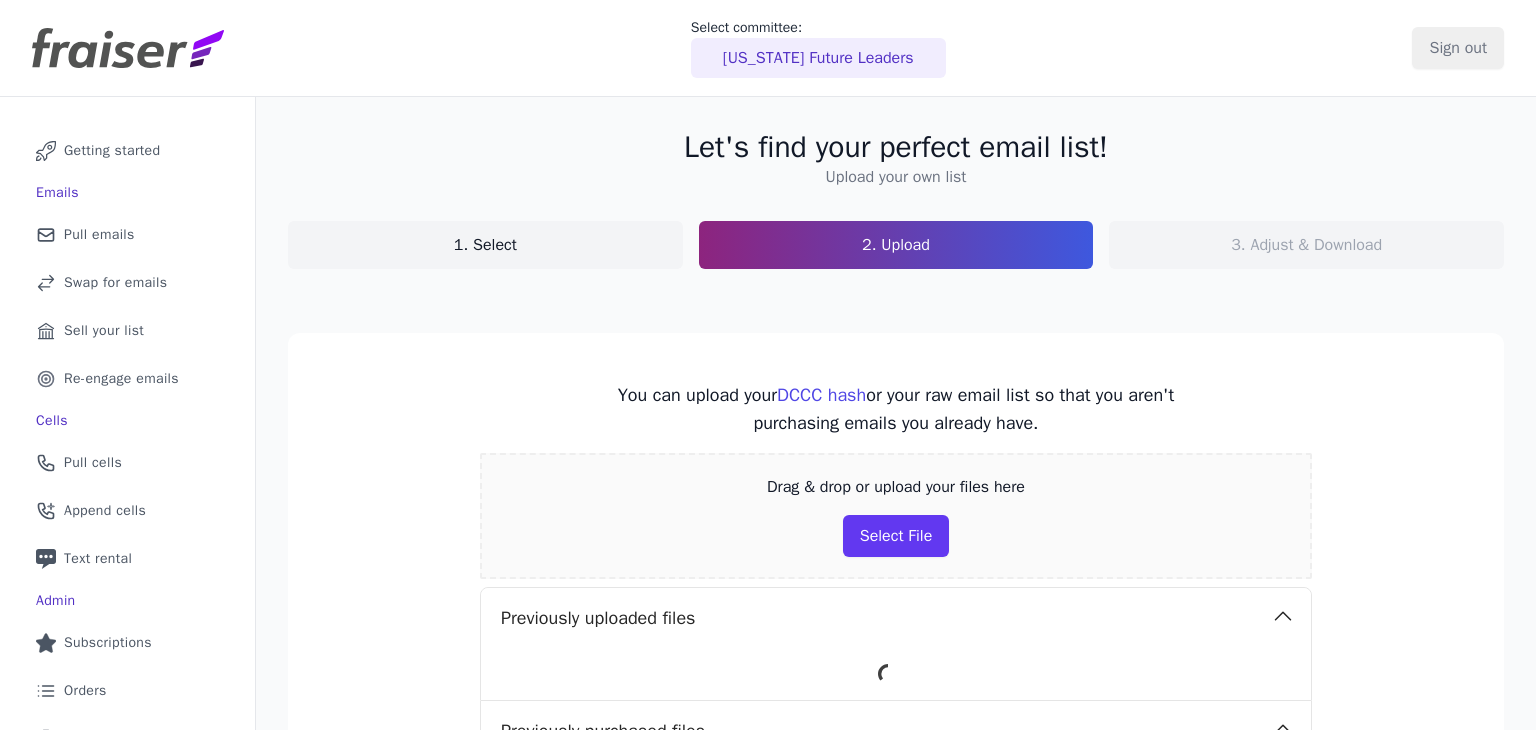 scroll, scrollTop: 0, scrollLeft: 0, axis: both 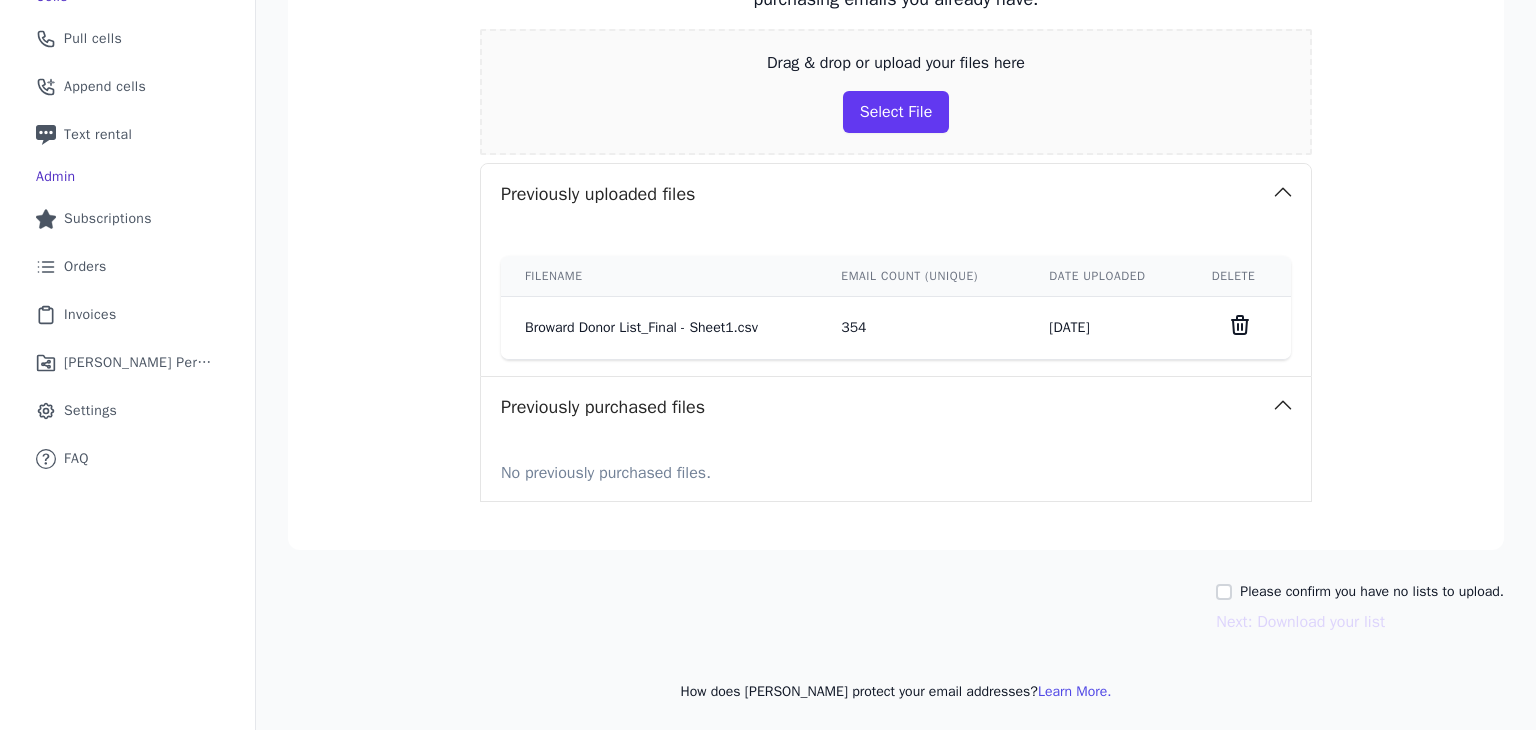 click on "Please confirm you have no lists to upload.   Next: Download your list" at bounding box center (1360, 608) 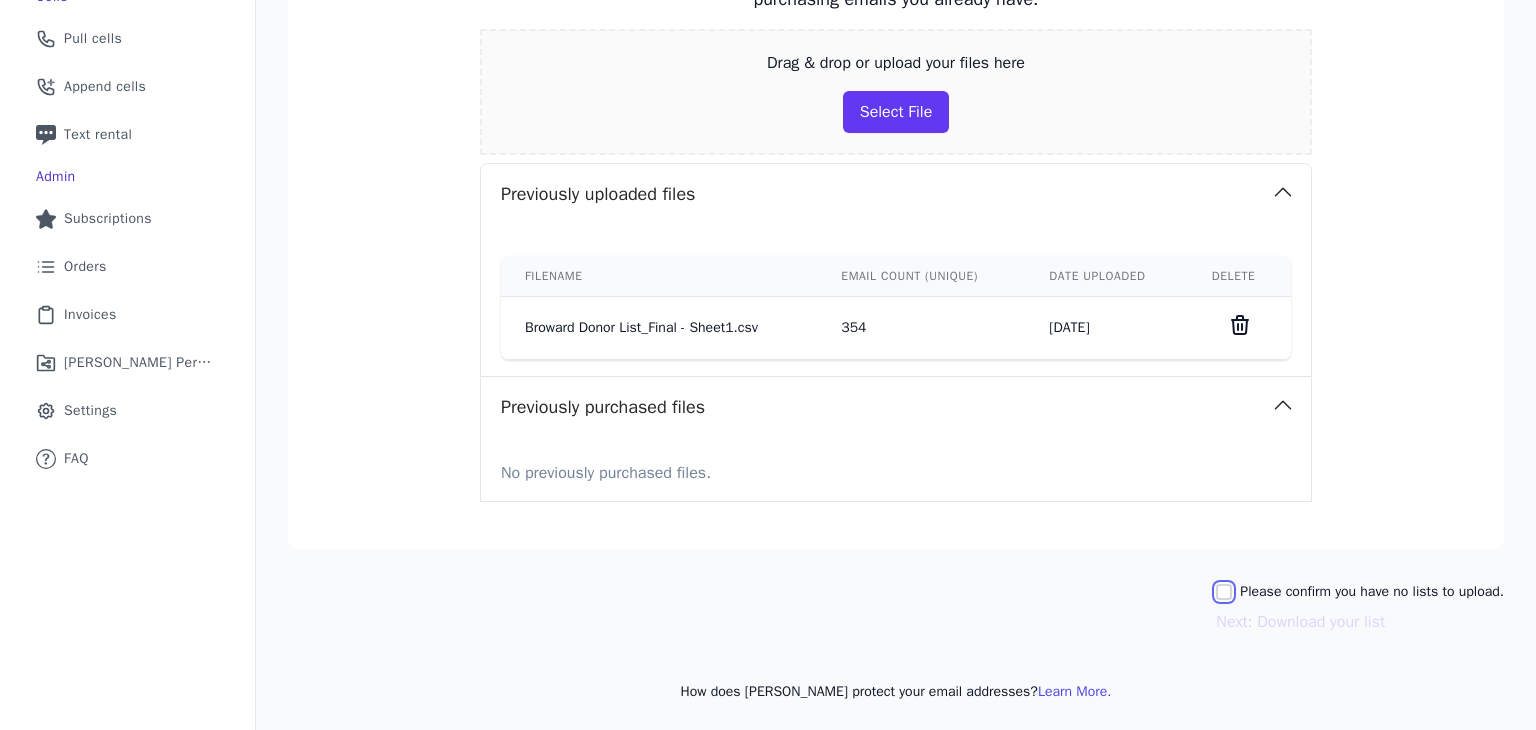 click on "Please confirm you have no lists to upload." at bounding box center (1224, 592) 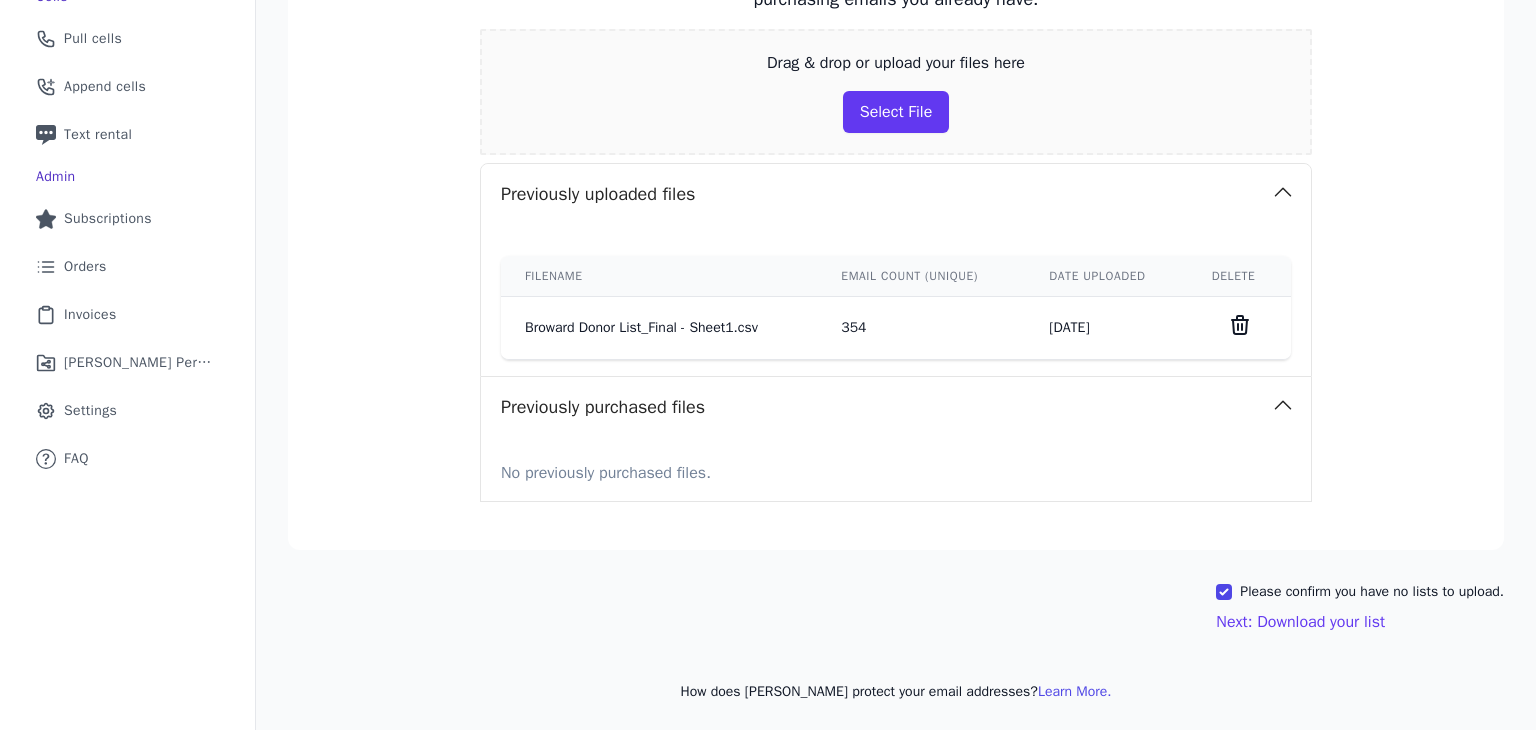 click on "Let's find your perfect email list!   Upload your own list   1. Select   2. Upload   3. Adjust & Download       You can upload your  DCCC hash
or your raw email list so that you aren't purchasing emails you already have.   Drag & drop or upload your files here
Select File     Previously uploaded files        Filename   Email count (unique)   Date uploaded   Delete     Broward Donor List_Final - Sheet1.csv   354   7/1/2025         Previously purchased files      No previously purchased files.     Please confirm you have no lists to upload.   Next: Download your list     How does Fraiser protect your email addresses?
Learn More." at bounding box center [896, 203] 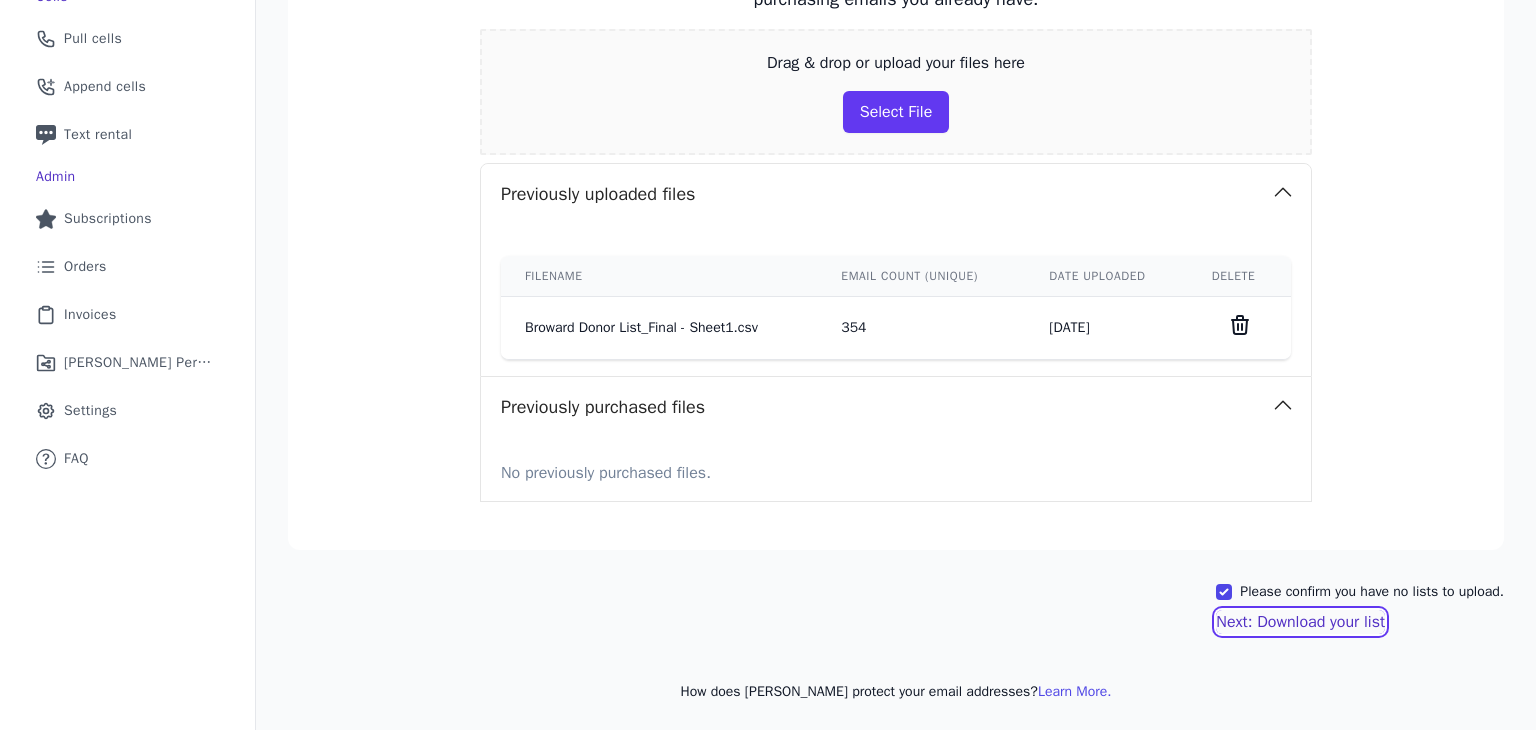click on "Next: Download your list" at bounding box center (1300, 622) 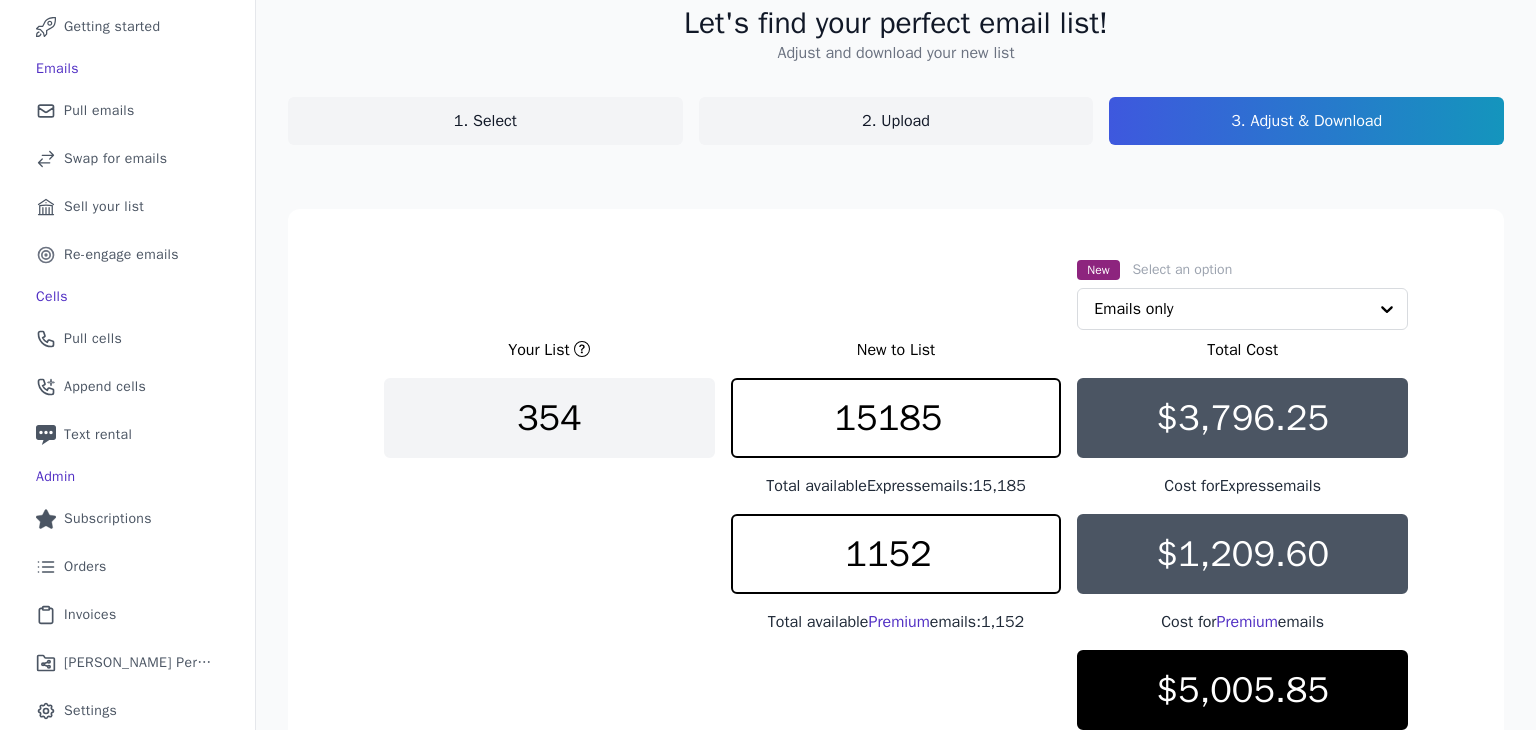 scroll, scrollTop: 125, scrollLeft: 0, axis: vertical 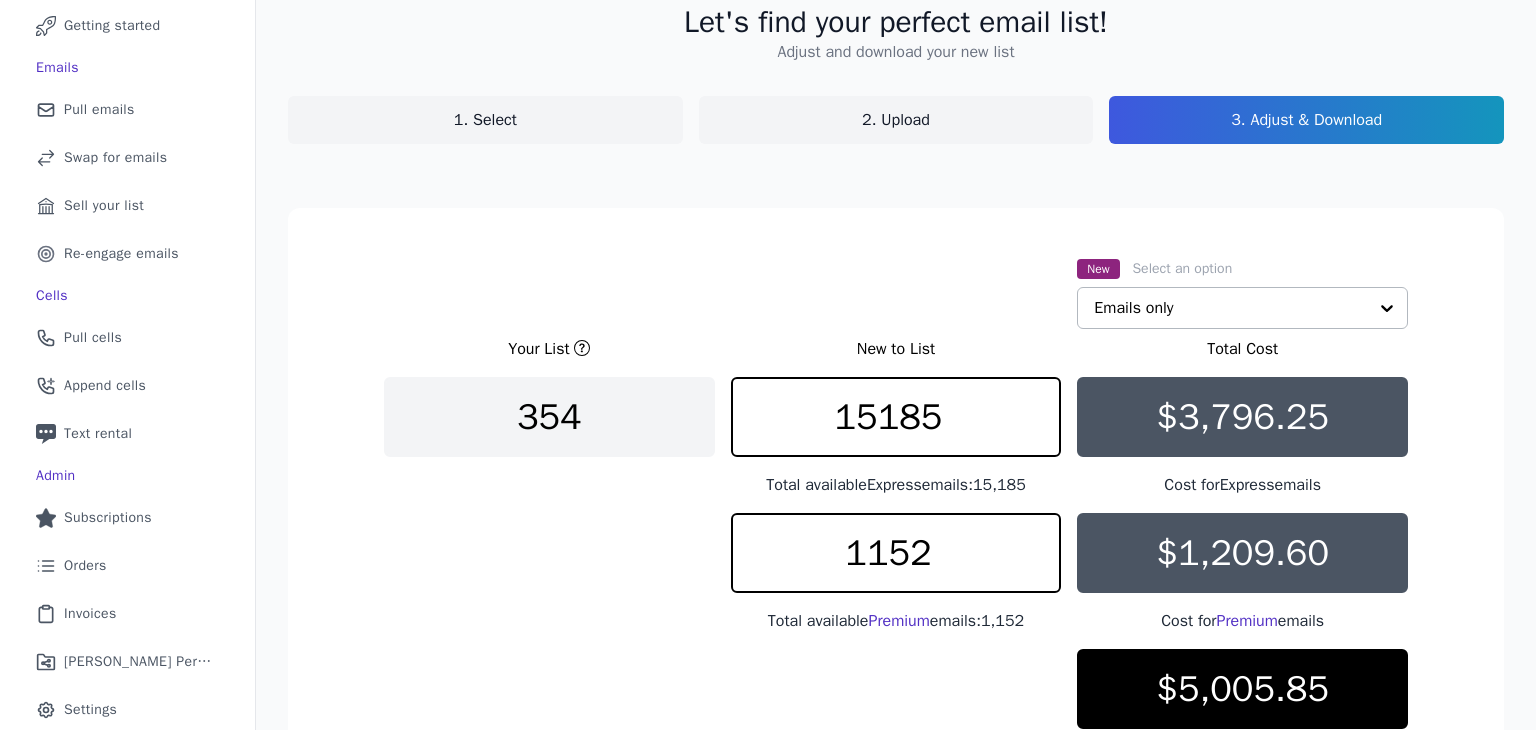 click at bounding box center (1387, 308) 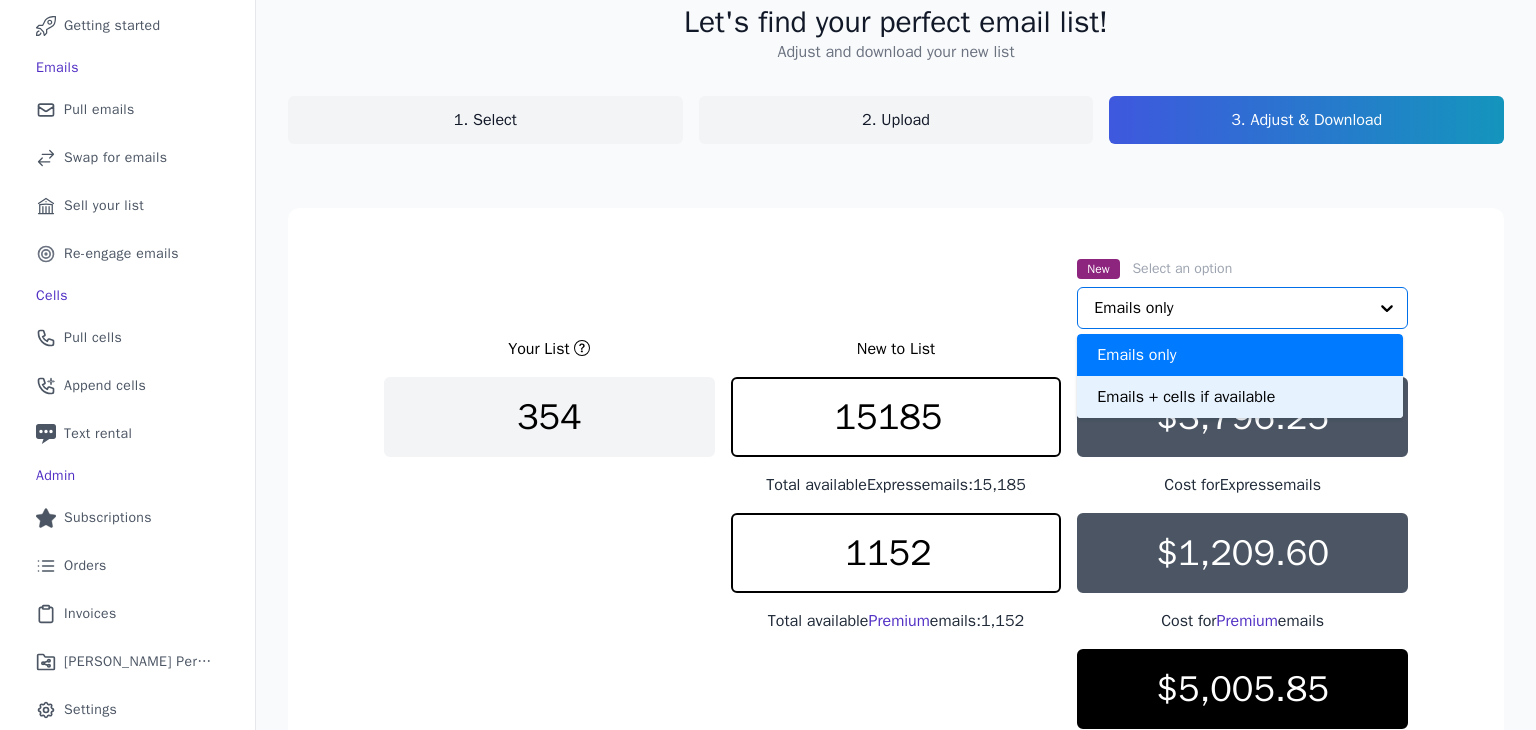 click on "Emails + cells if available" at bounding box center [1240, 397] 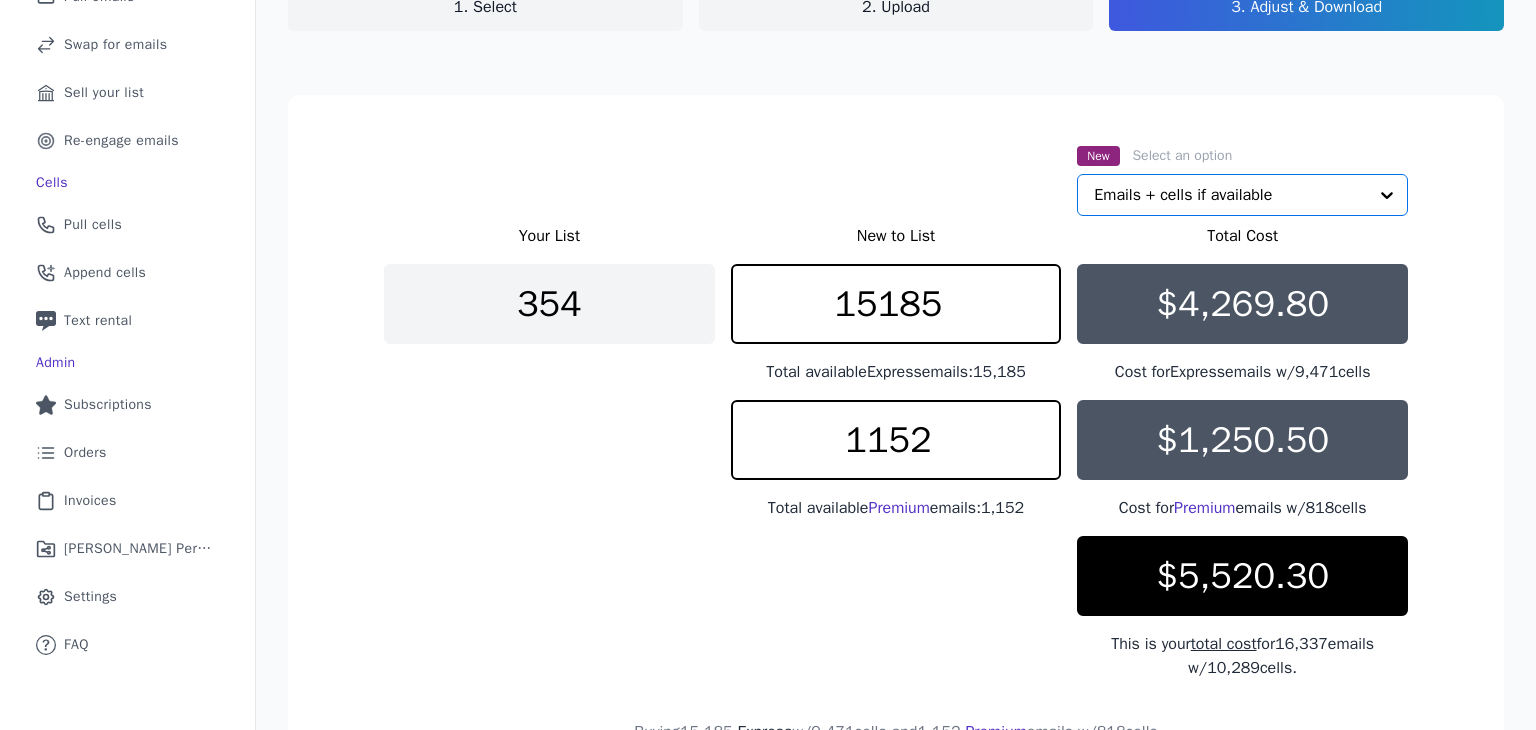 scroll, scrollTop: 240, scrollLeft: 0, axis: vertical 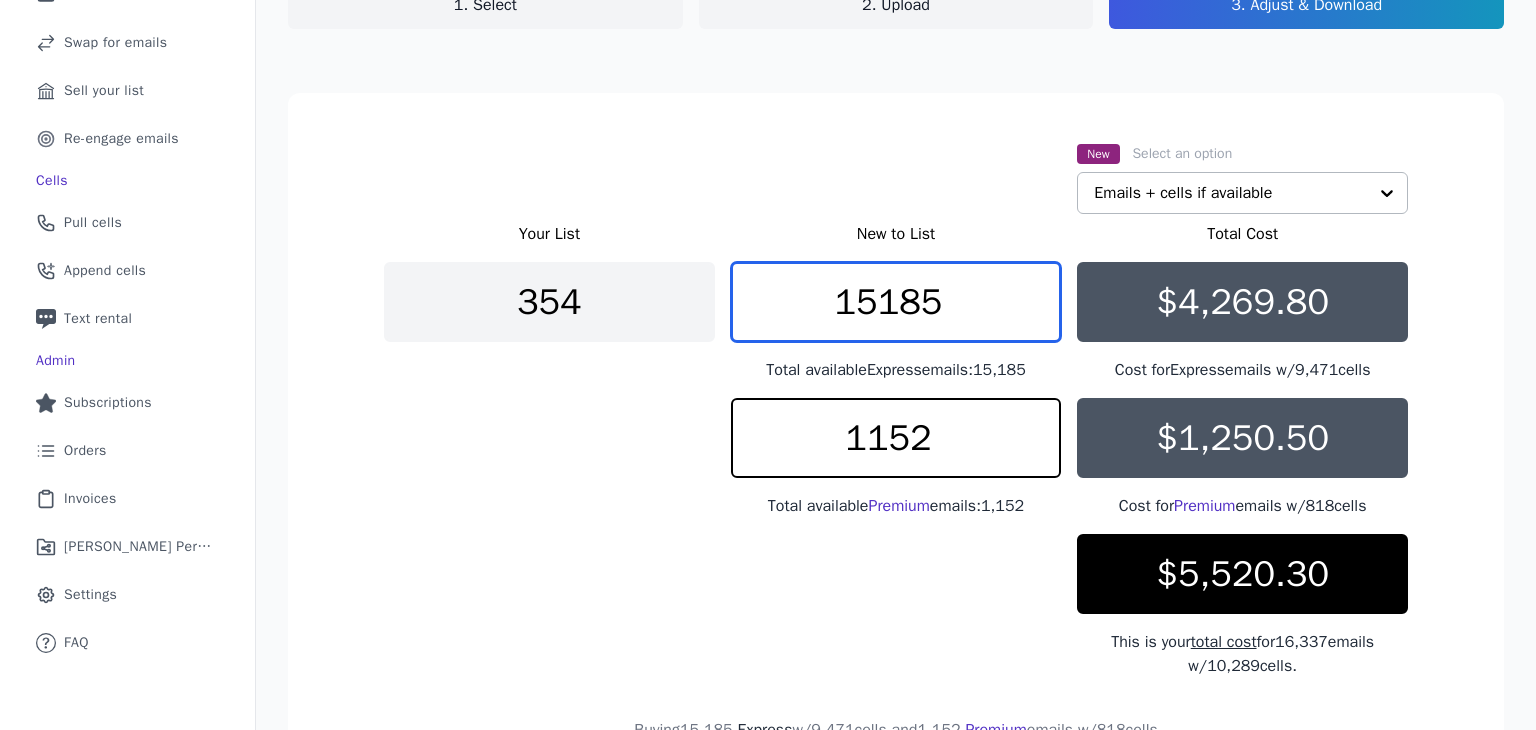 click on "15185" at bounding box center (896, 302) 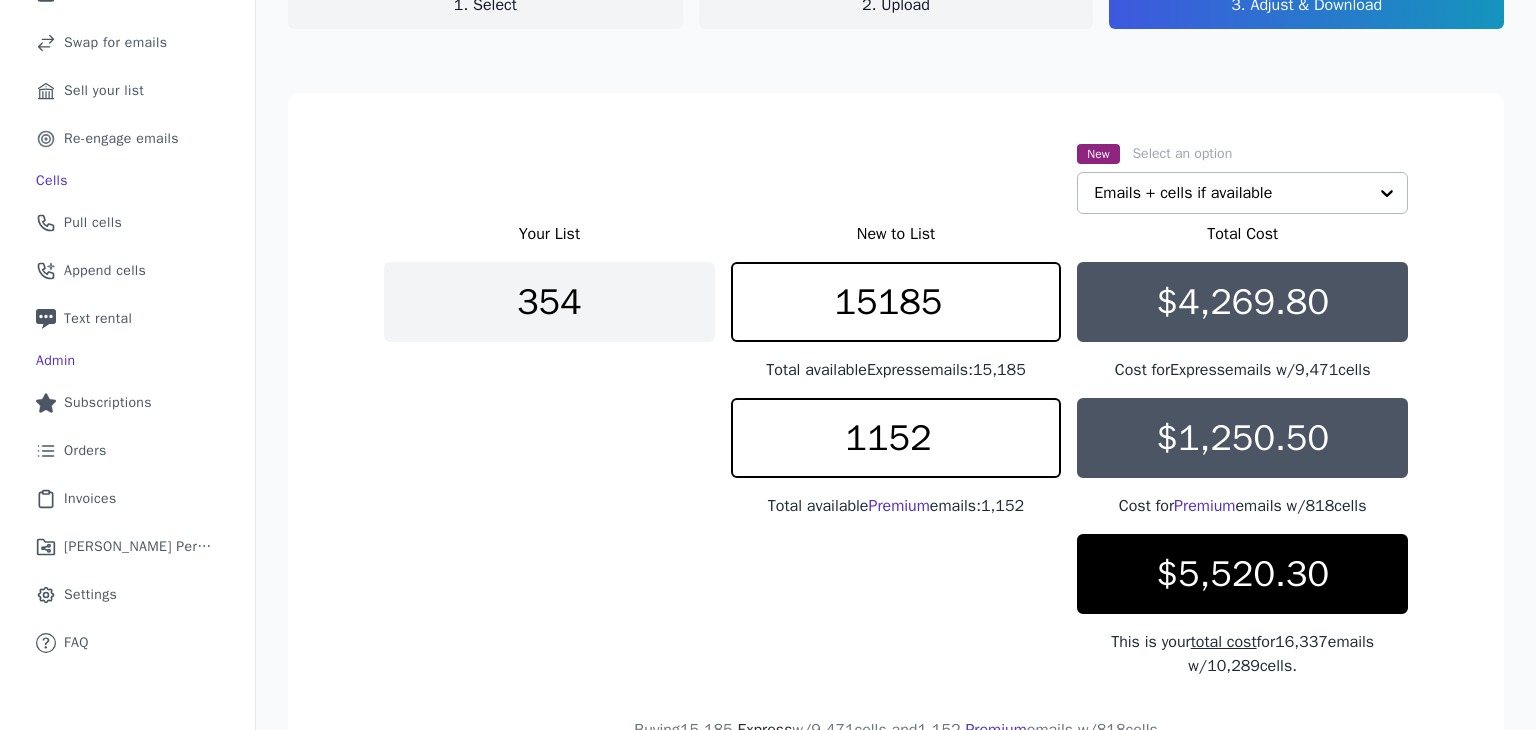 click on "New   Select an option         Emails + cells if available" at bounding box center [896, 177] 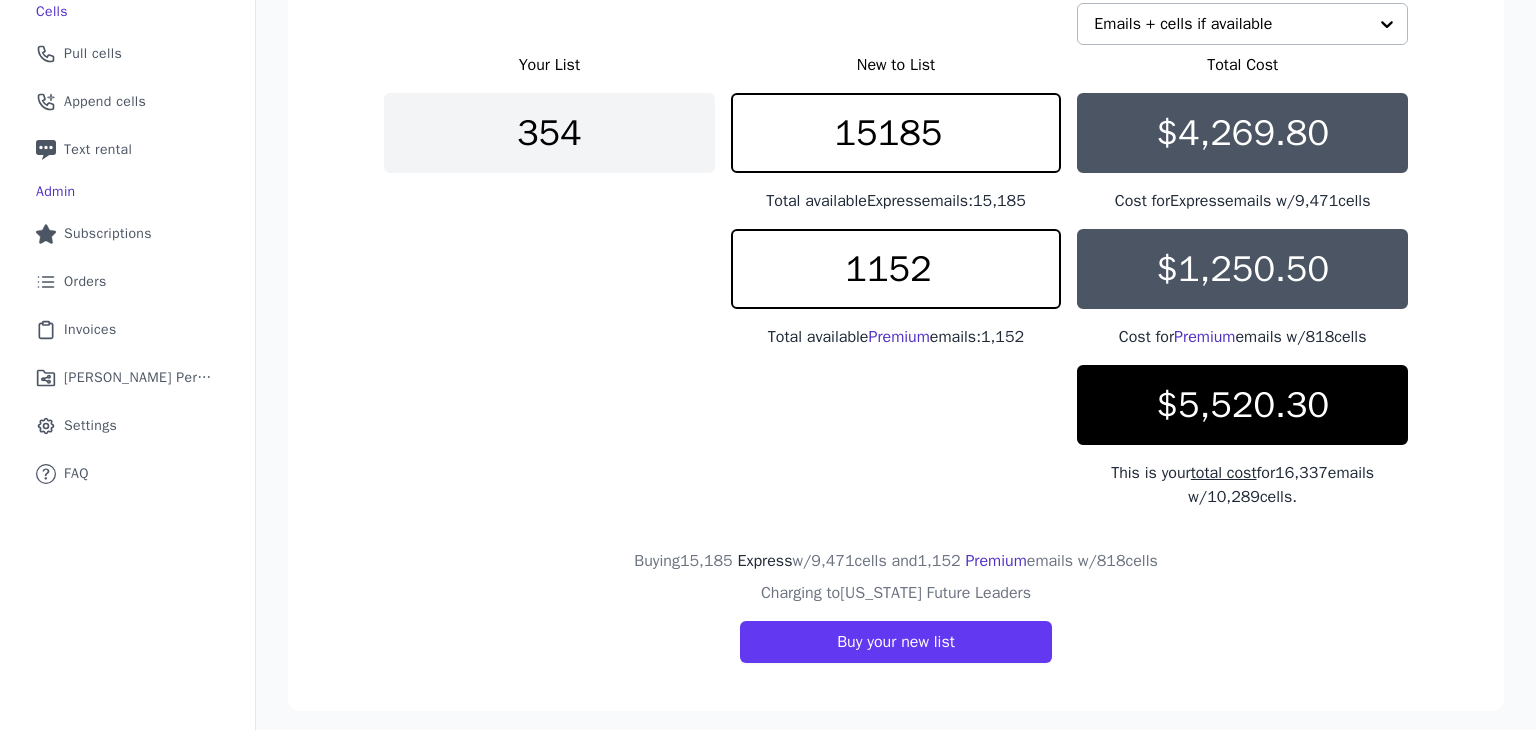 scroll, scrollTop: 408, scrollLeft: 0, axis: vertical 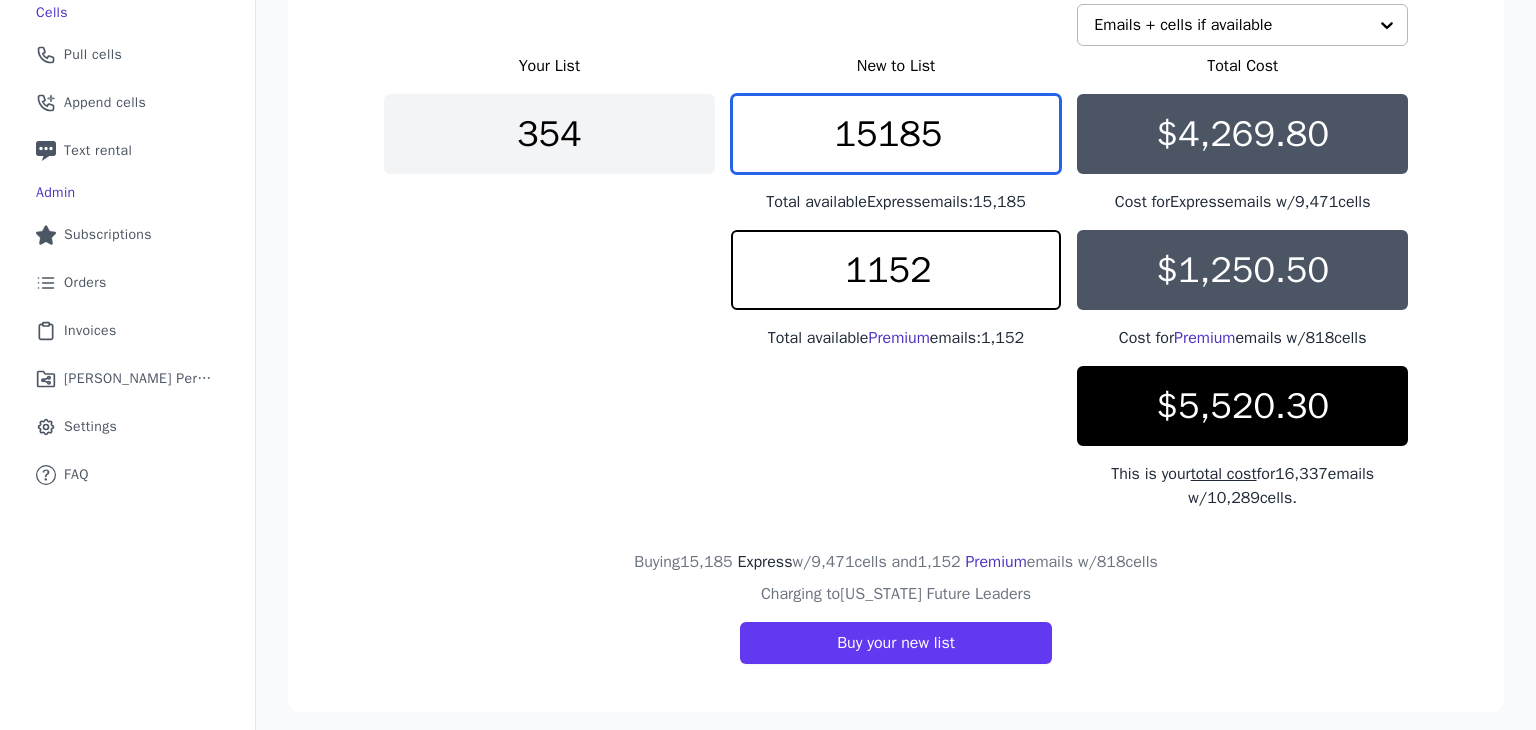 drag, startPoint x: 931, startPoint y: 147, endPoint x: 743, endPoint y: 105, distance: 192.63437 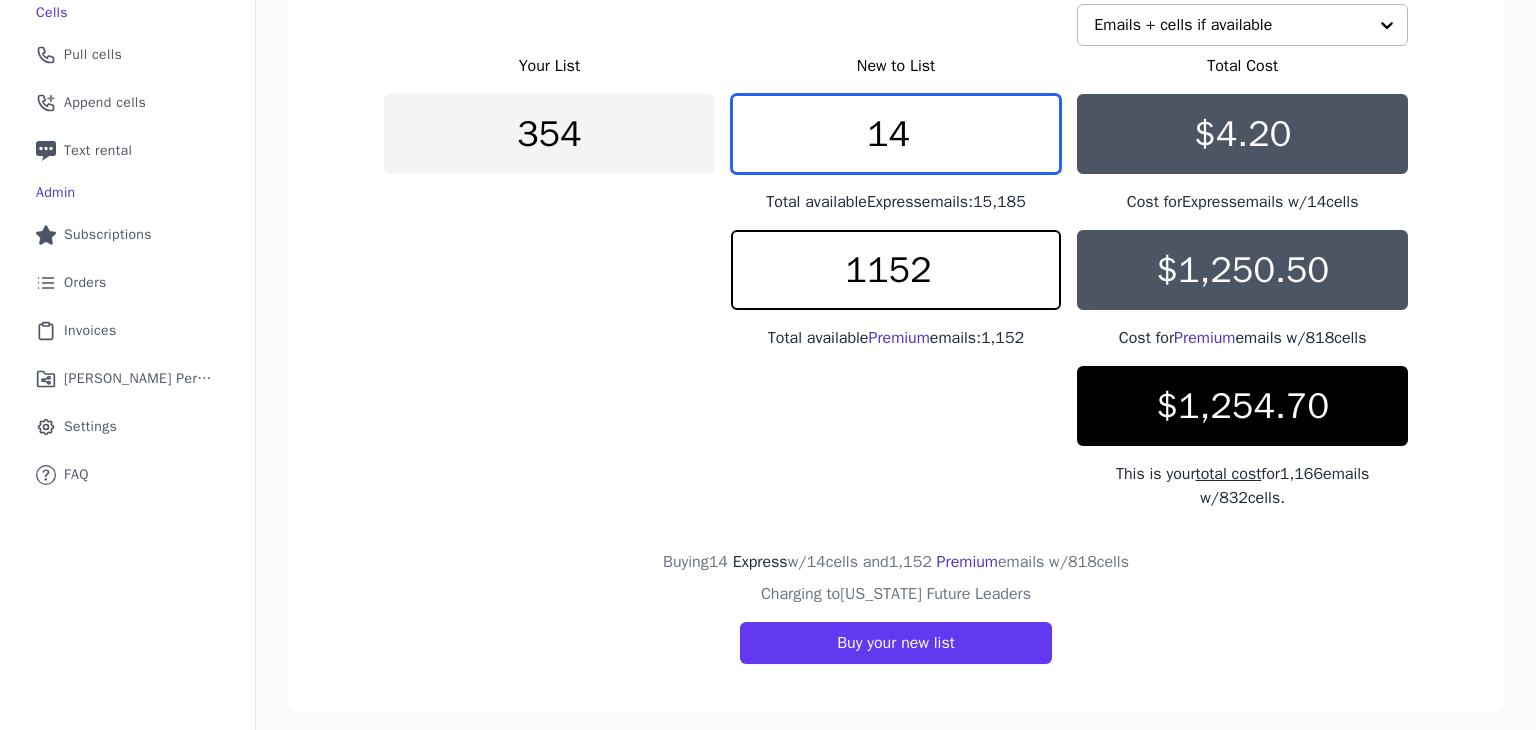 type on "1" 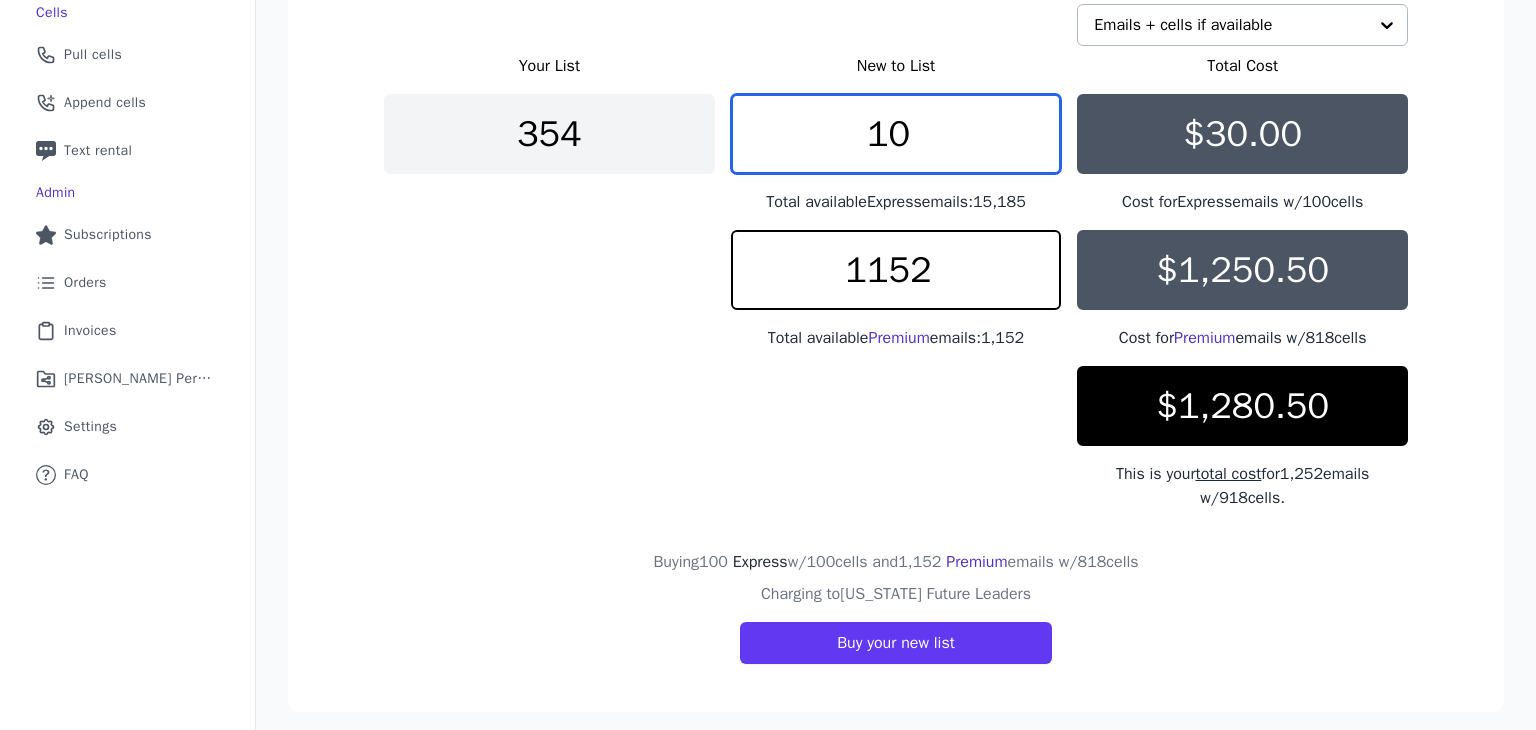 type on "1" 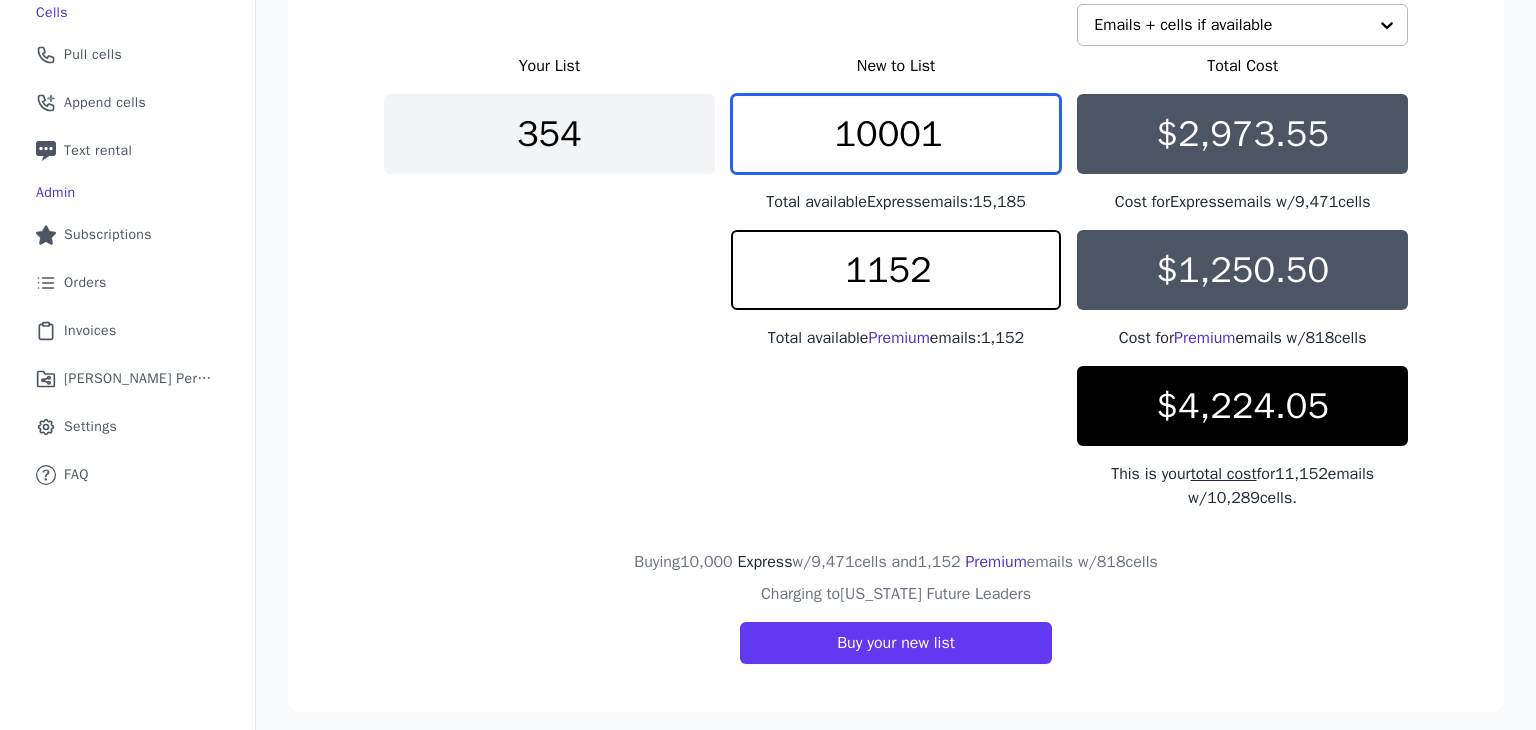 click on "10001" at bounding box center (896, 134) 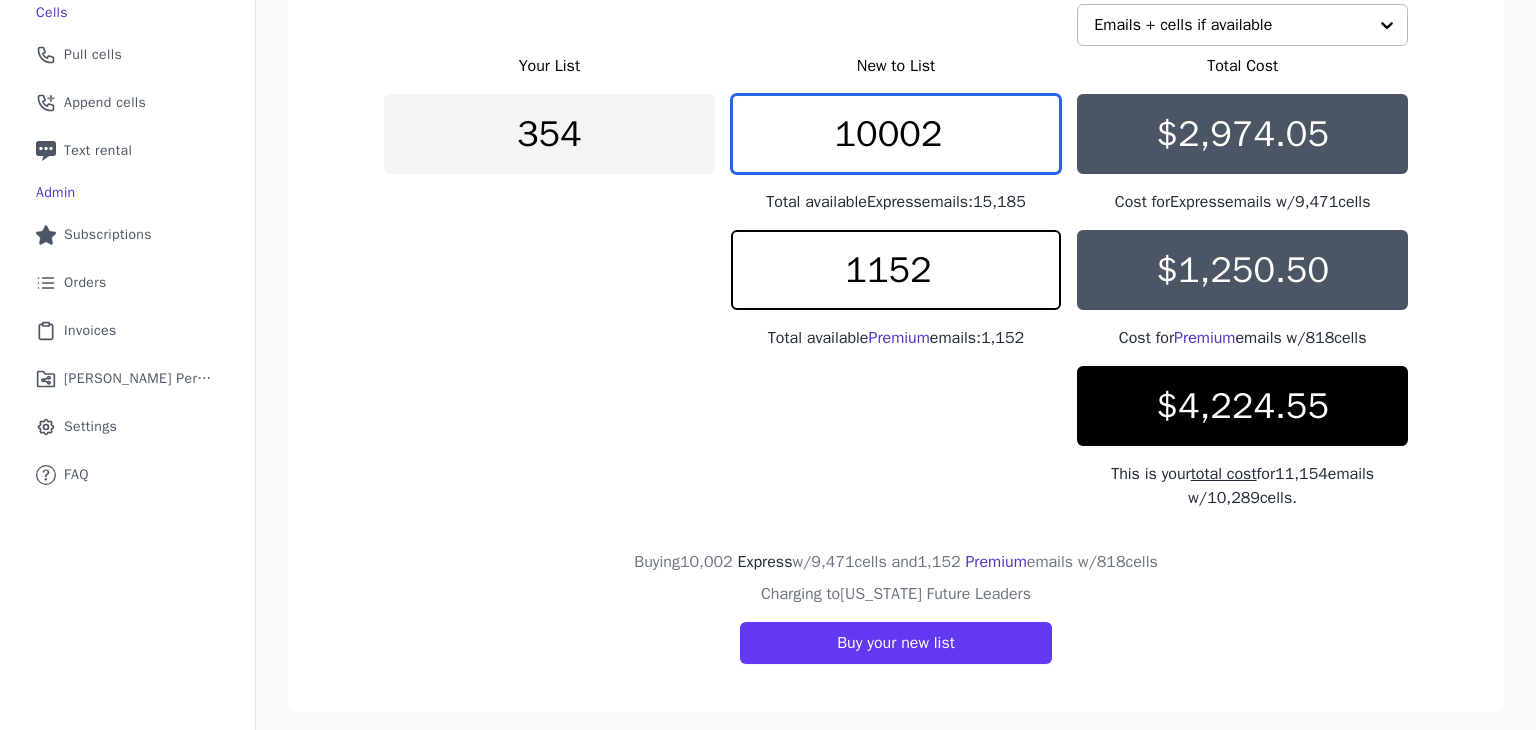 click on "10002" at bounding box center (896, 134) 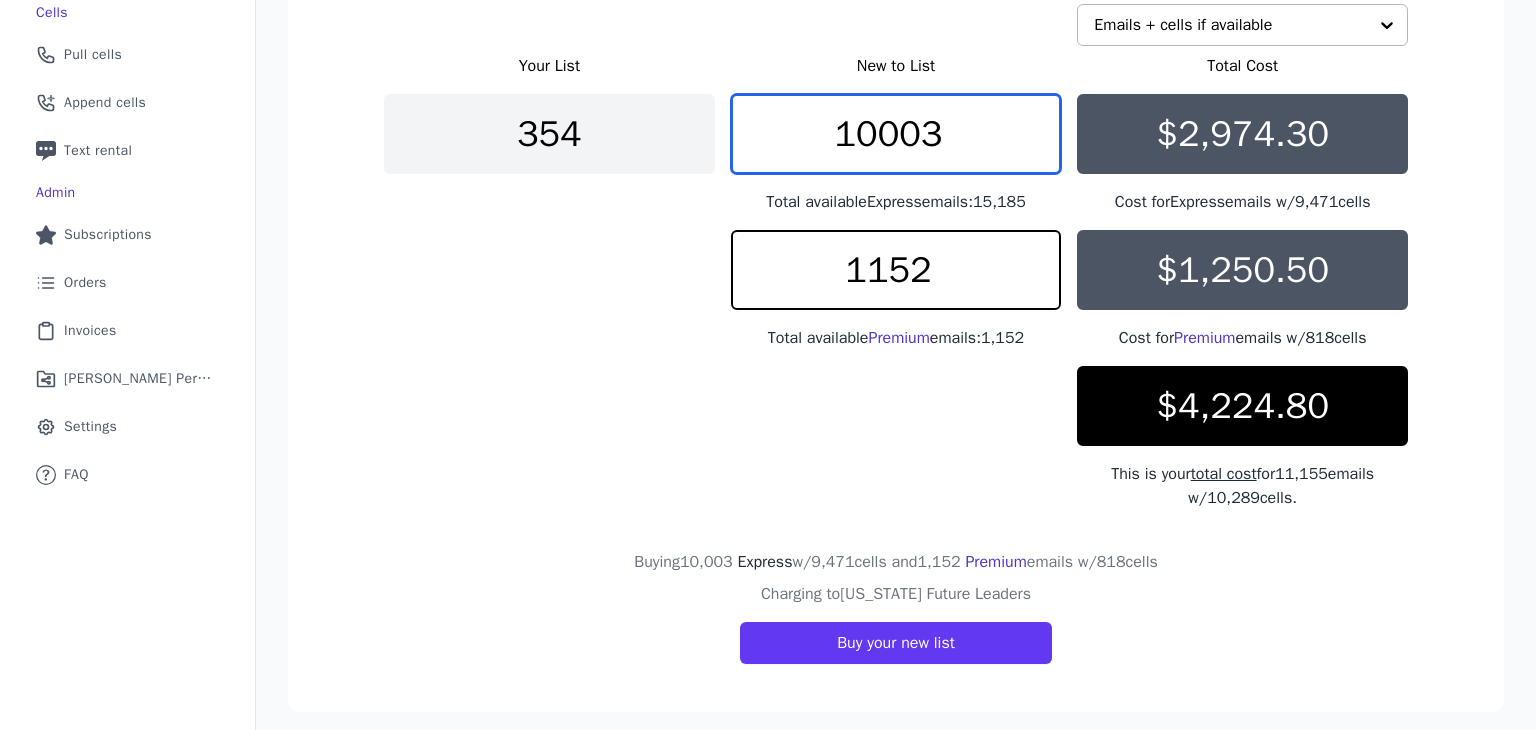 click on "10003" at bounding box center (896, 134) 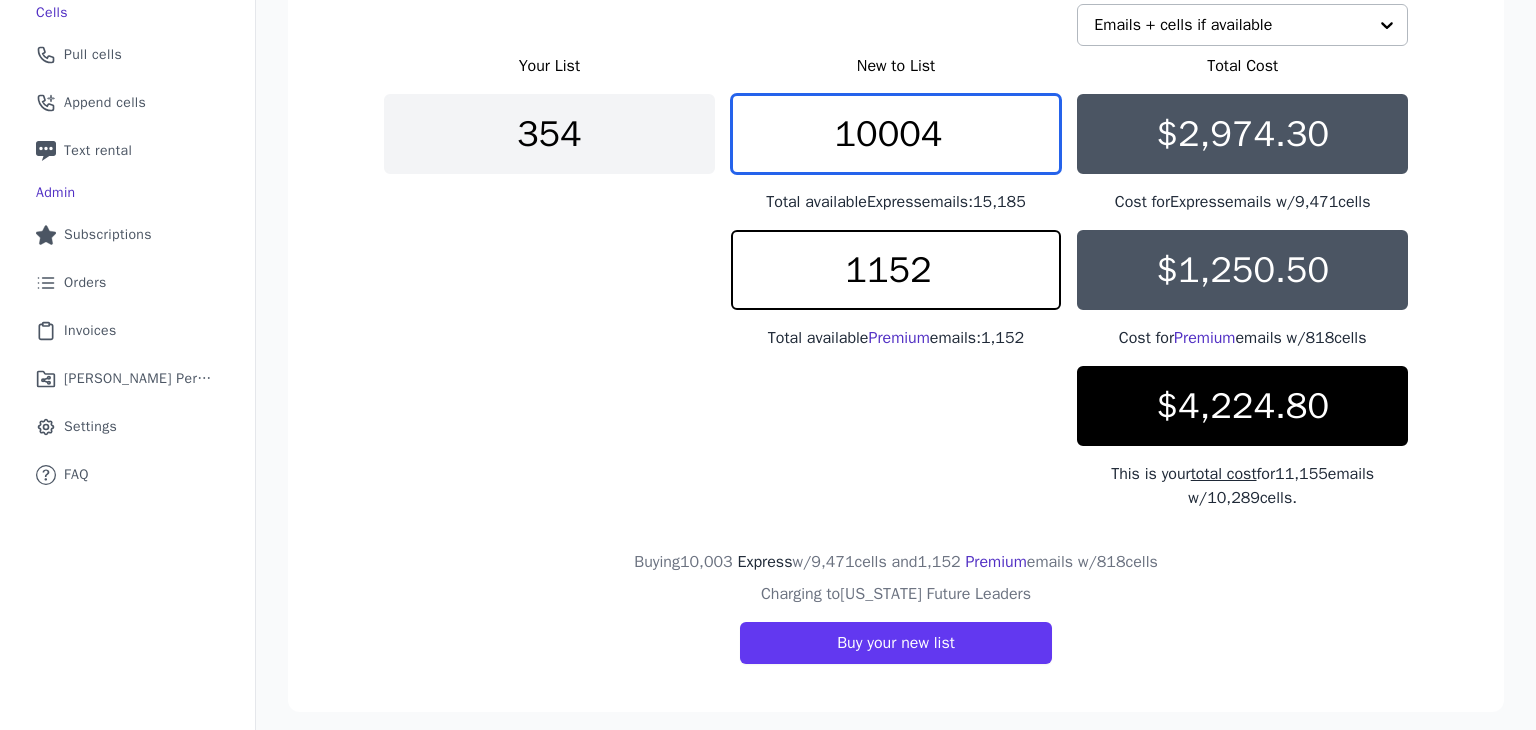 click on "10004" at bounding box center (896, 134) 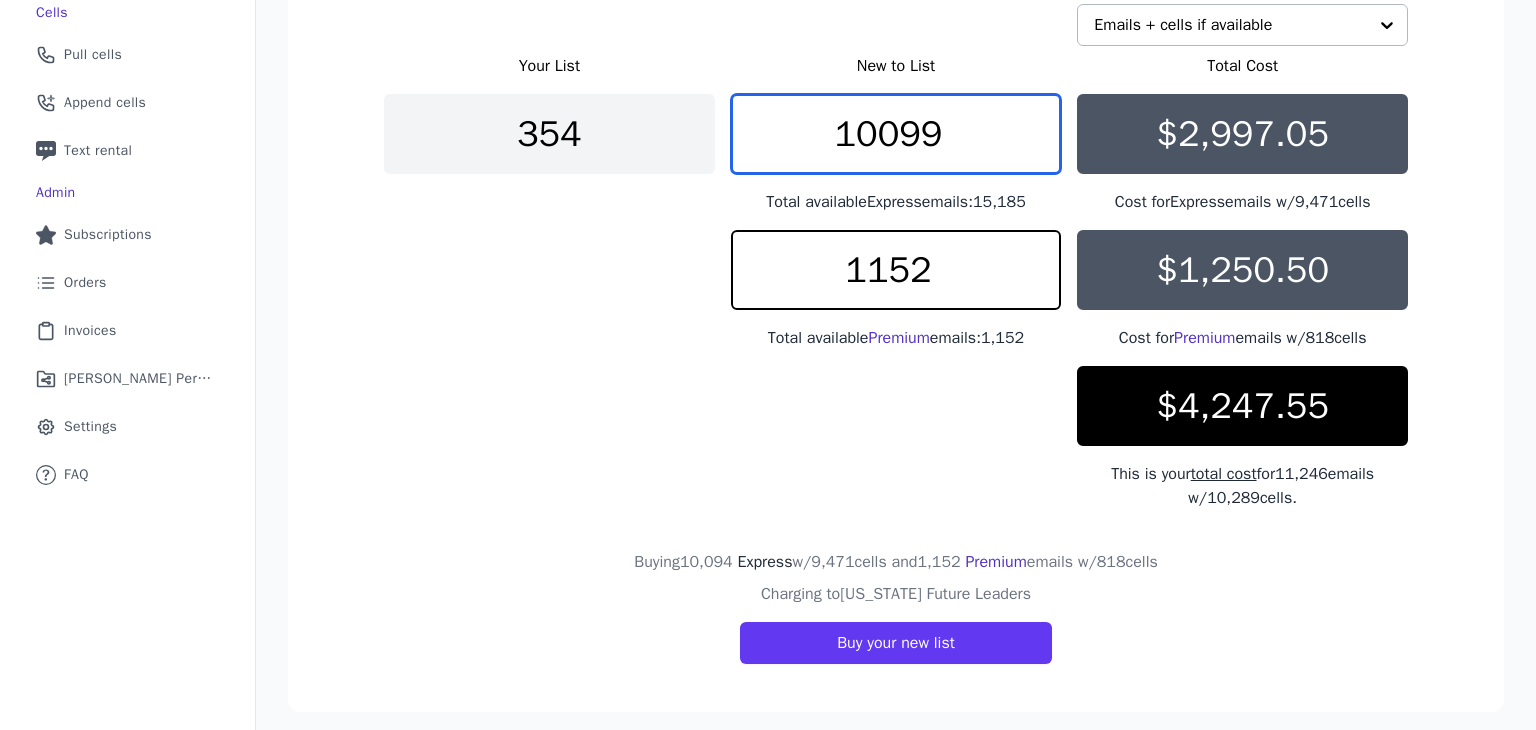 click on "10099" at bounding box center [896, 134] 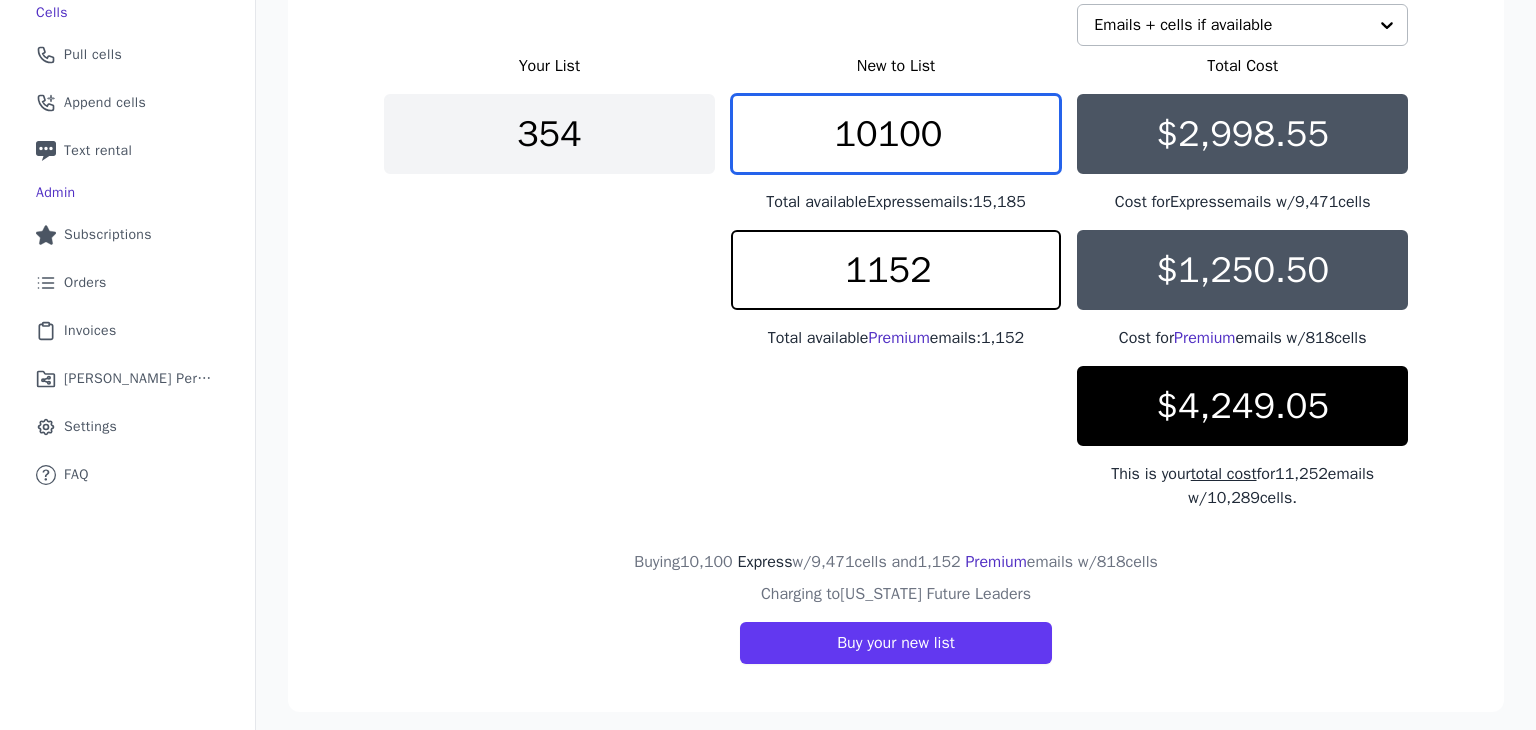 click on "10100" at bounding box center (896, 134) 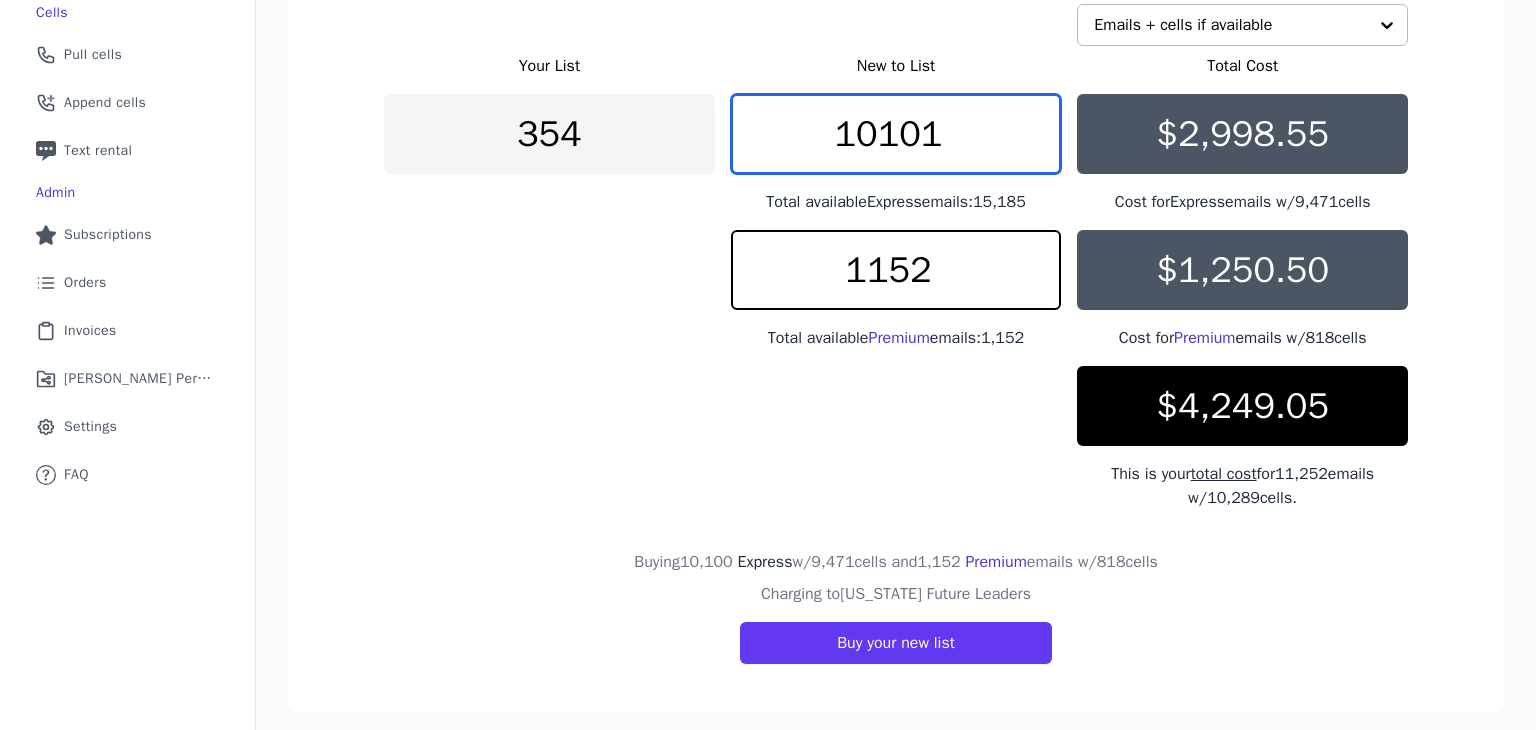 click on "10101" at bounding box center [896, 134] 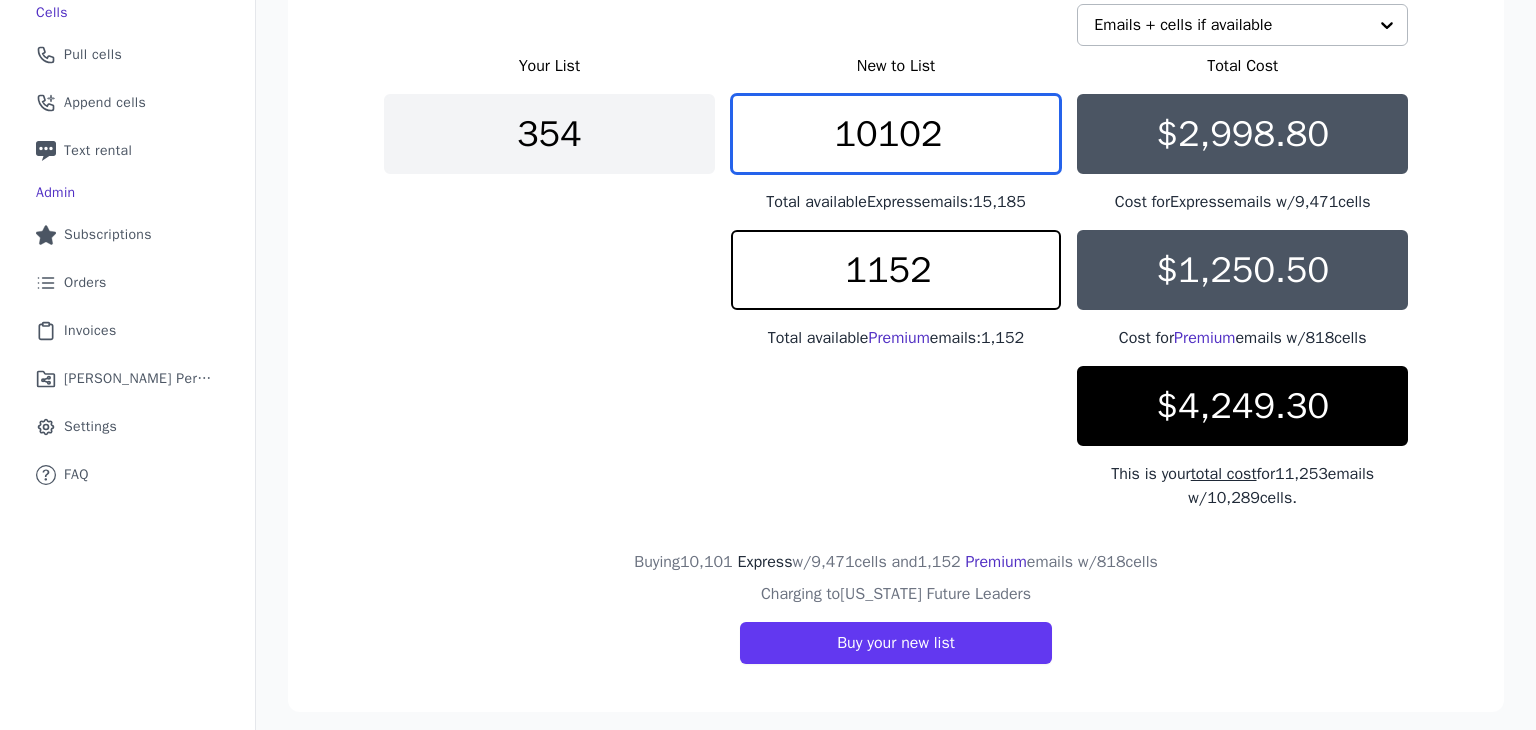 click on "10102" at bounding box center [896, 134] 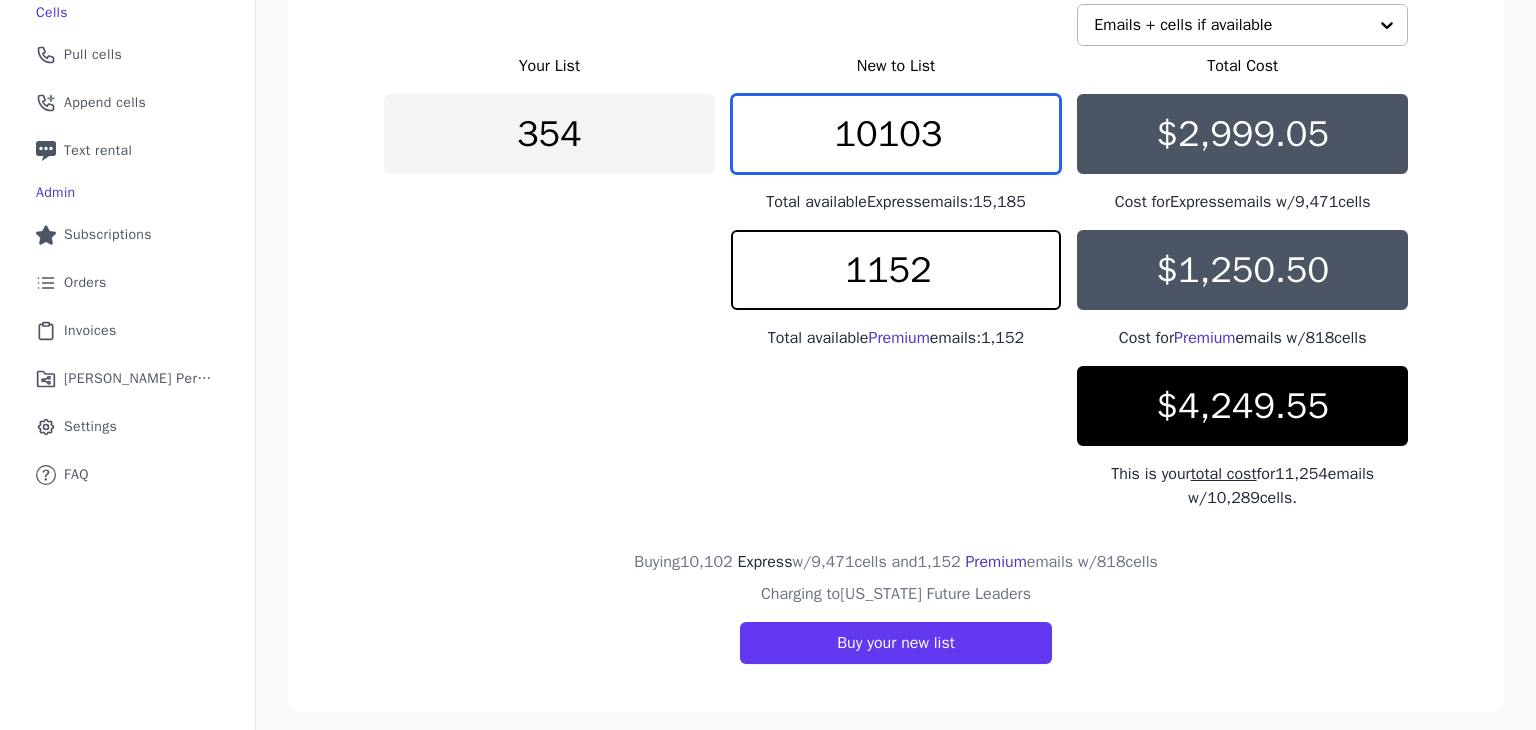 click on "10103" at bounding box center [896, 134] 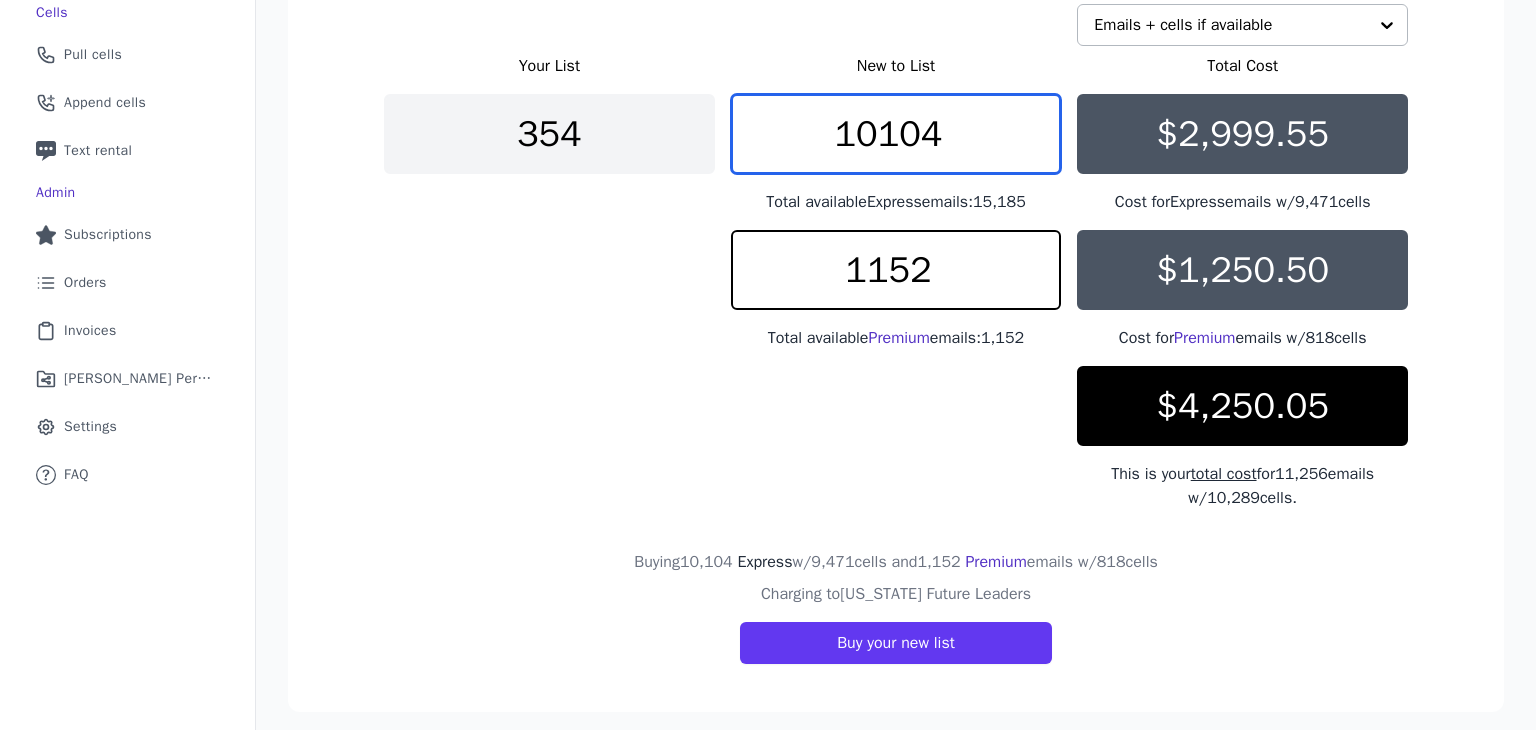 click on "10104" at bounding box center [896, 134] 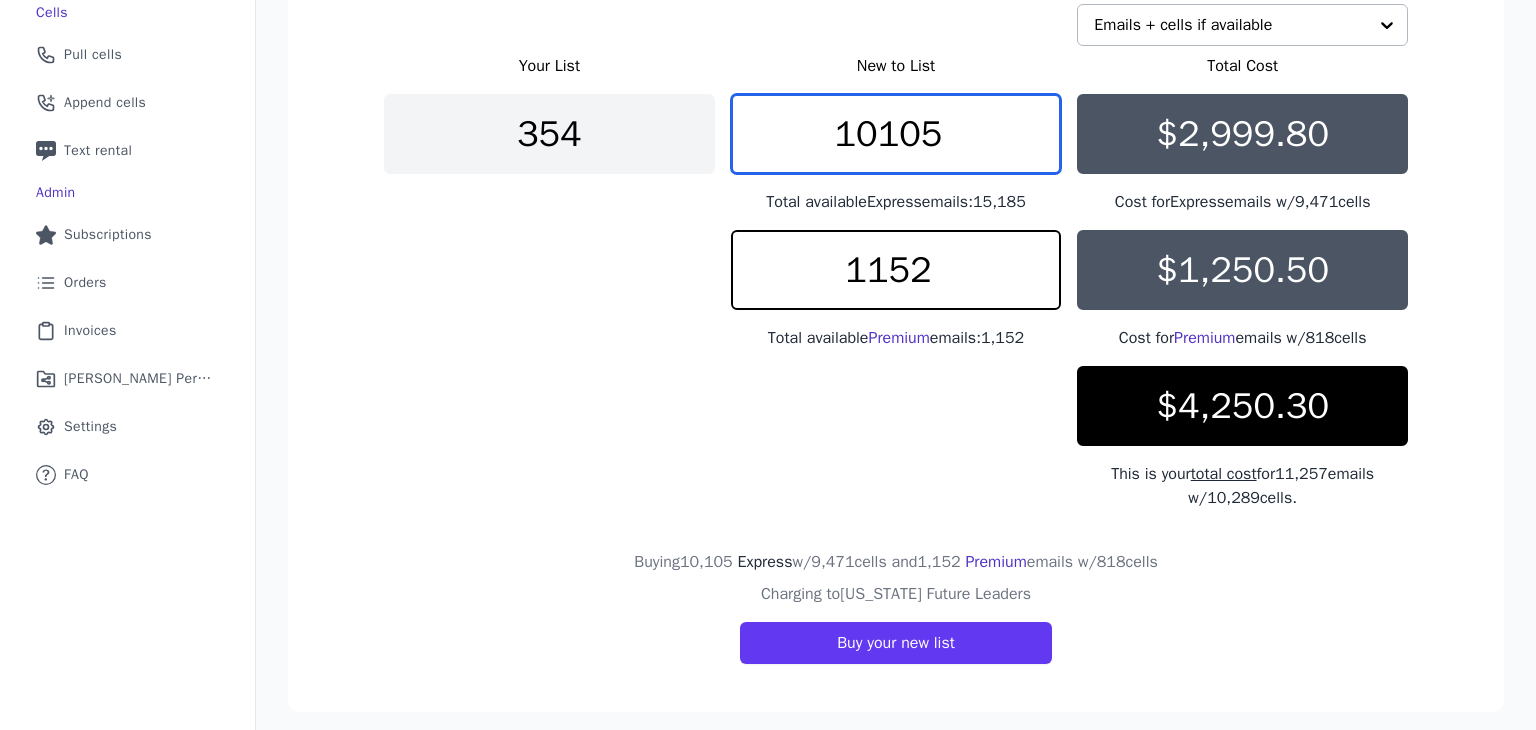 click on "10105" at bounding box center [896, 134] 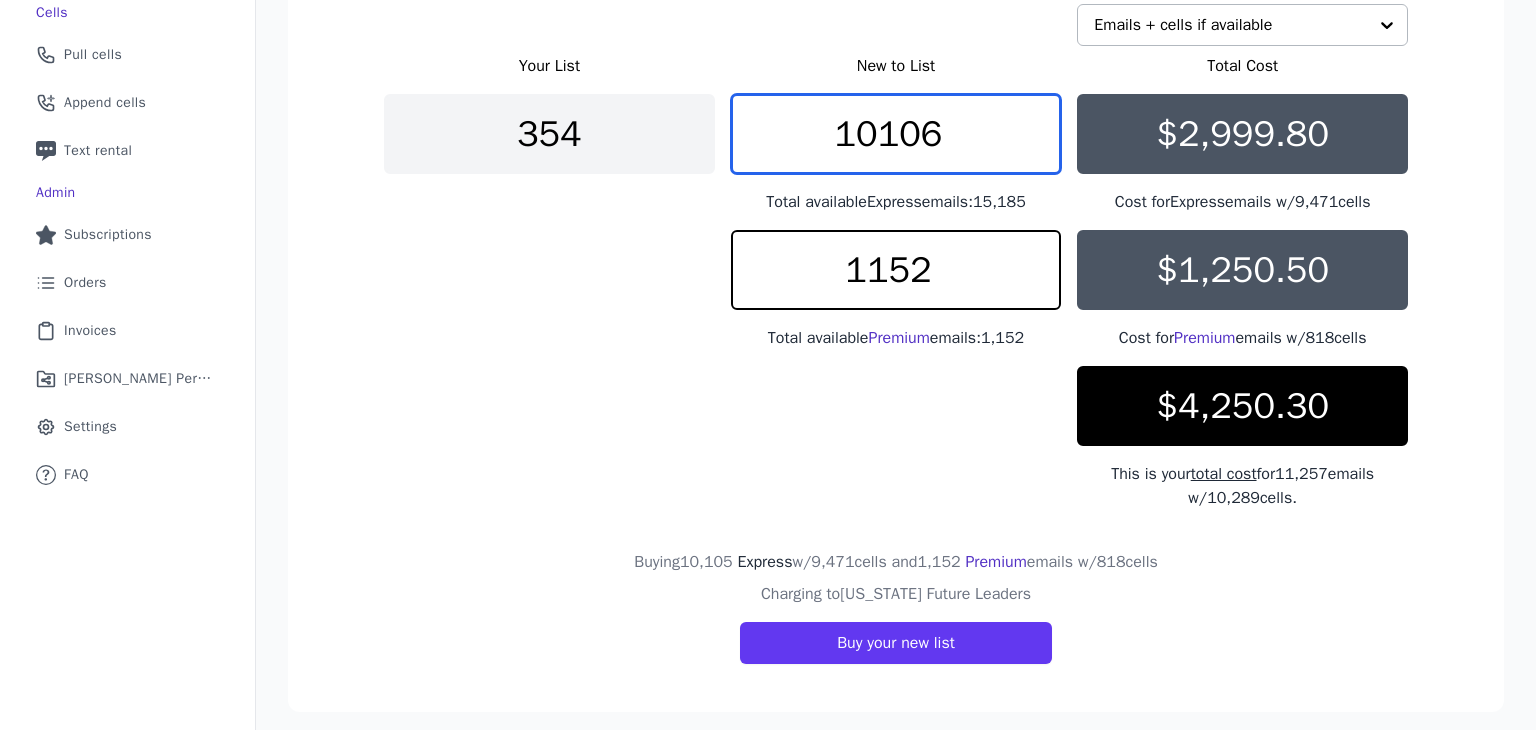 click on "10106" at bounding box center [896, 134] 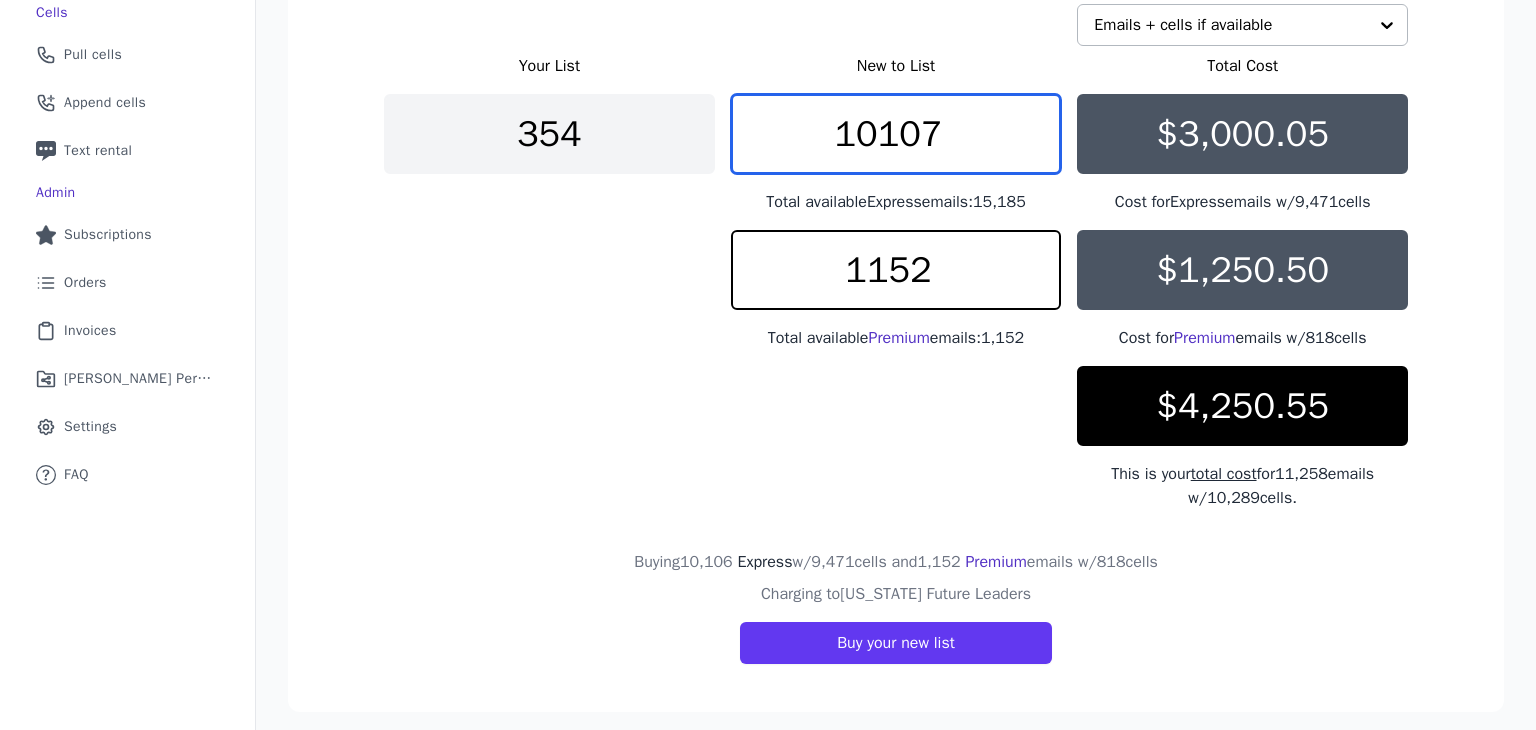 click on "10107" at bounding box center [896, 134] 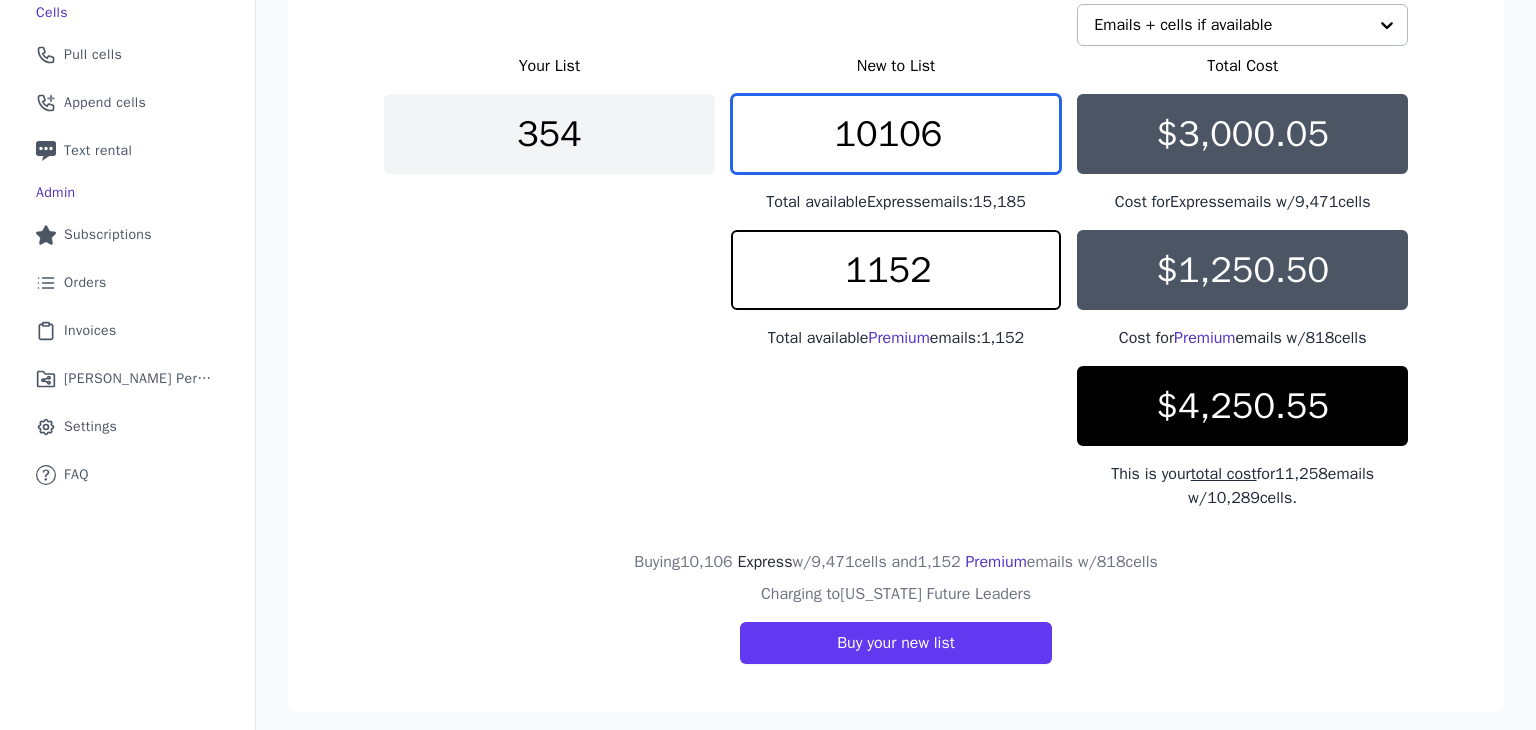click on "10106" at bounding box center [896, 134] 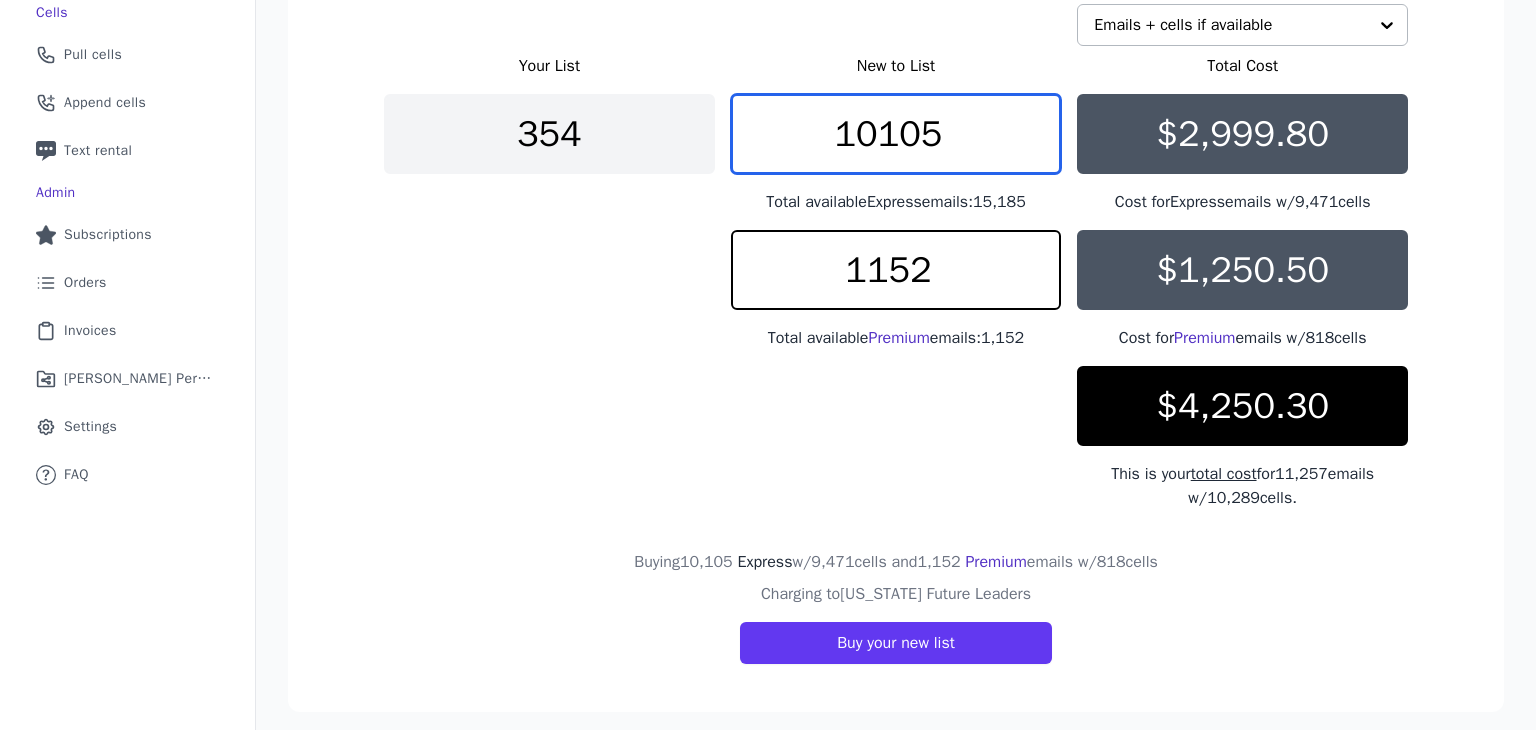 click on "10105" at bounding box center (896, 134) 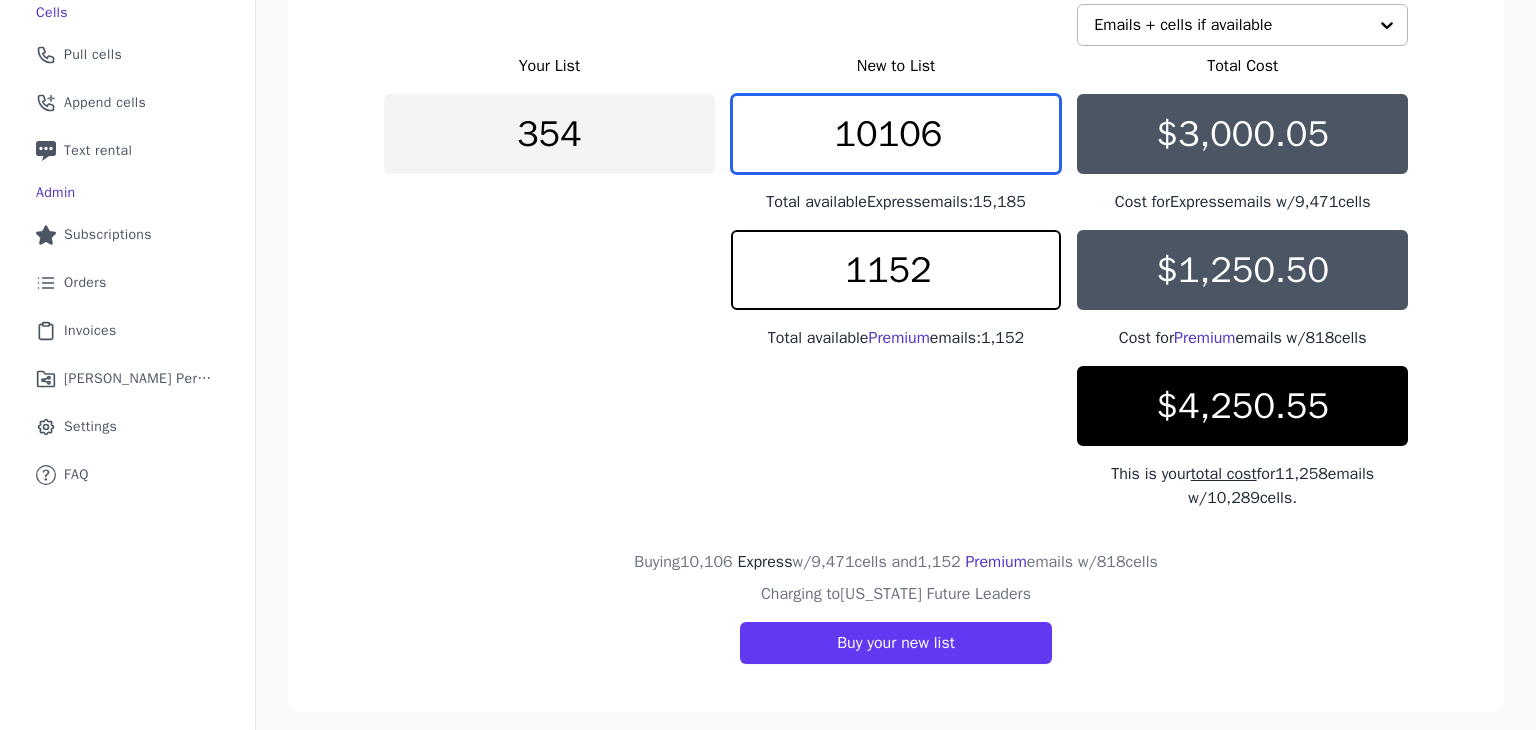 type on "10106" 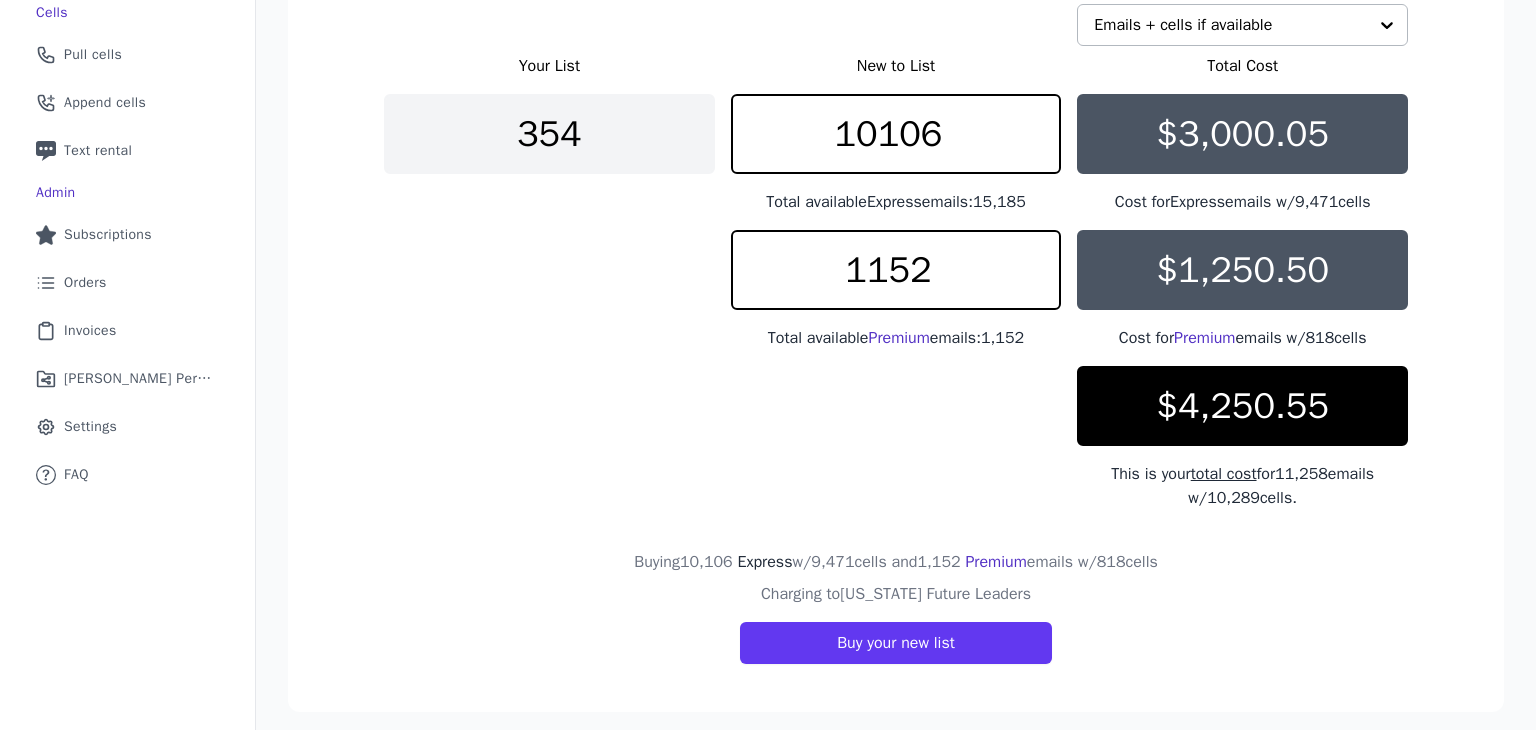 click on "Your List   New to List   Total Cost   354   10106   Total available  Express  emails:  15,185   $3,000.05   Cost for  Express  emails w/  9,471  cells   1152   Total available  Premium
emails:  1,152   $1,250.50   Cost for  Premium  emails w/  818
cells     $4,250.55   This is your  total cost  for  11,258
emails w/  10,289  cells." at bounding box center [896, 282] 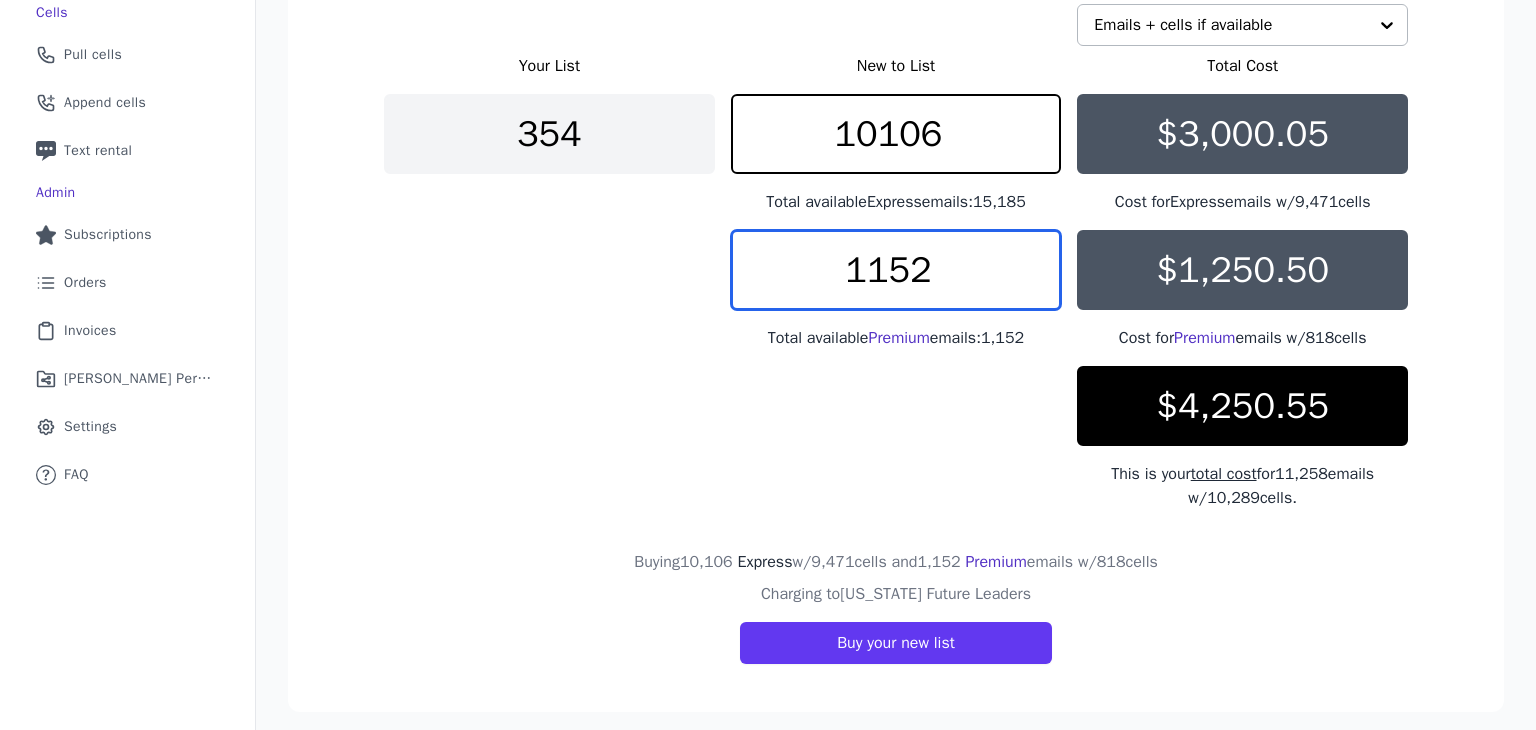 drag, startPoint x: 895, startPoint y: 273, endPoint x: 716, endPoint y: 277, distance: 179.0447 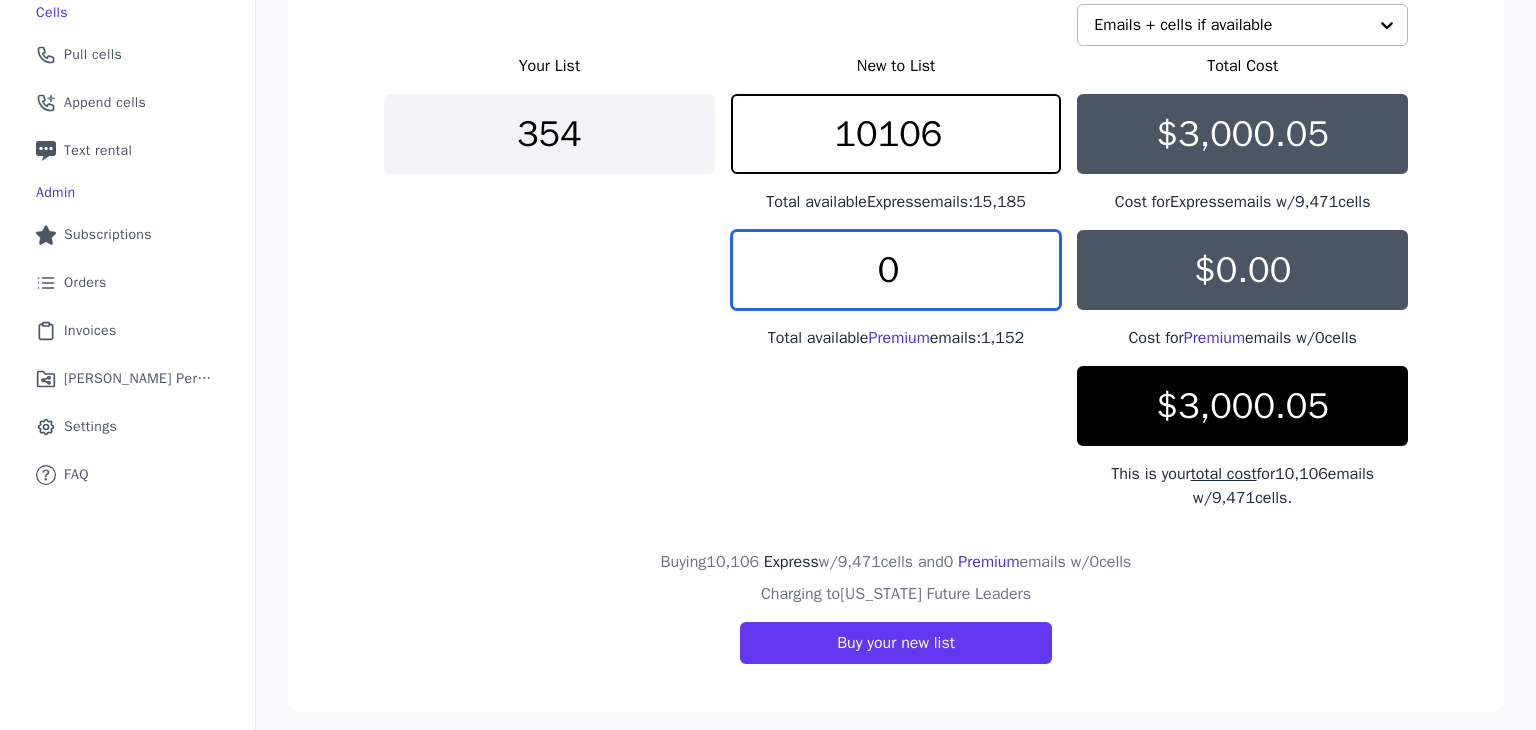 type on "0" 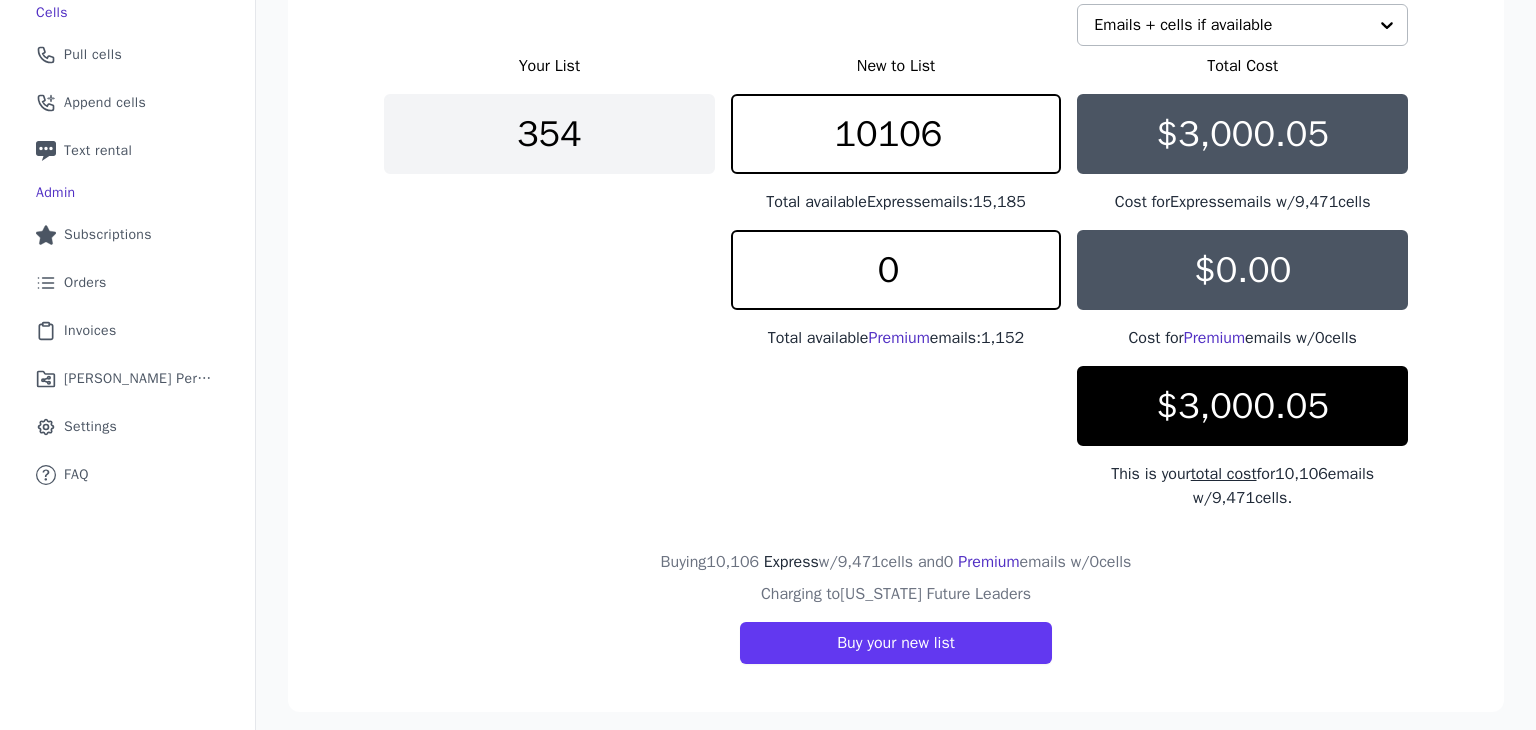 click on "Your List   New to List   Total Cost   354   10106   Total available  Express  emails:  15,185   $3,000.05   Cost for  Express  emails w/  9,471  cells   0   Total available  Premium
emails:  1,152   $0.00   Cost for  Premium  emails w/  0
cells     $3,000.05   This is your  total cost  for  10,106
emails w/  9,471  cells." at bounding box center (896, 282) 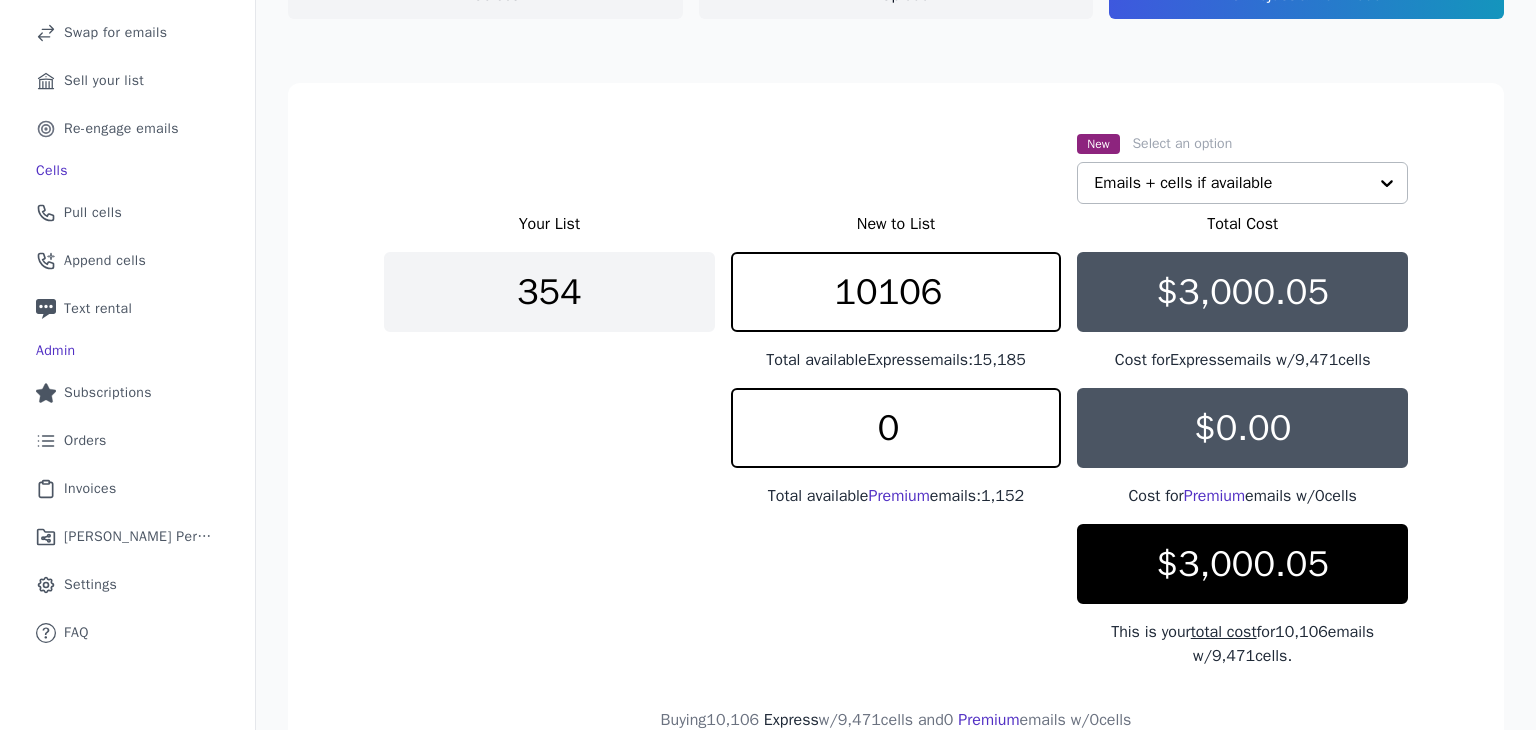 scroll, scrollTop: 292, scrollLeft: 0, axis: vertical 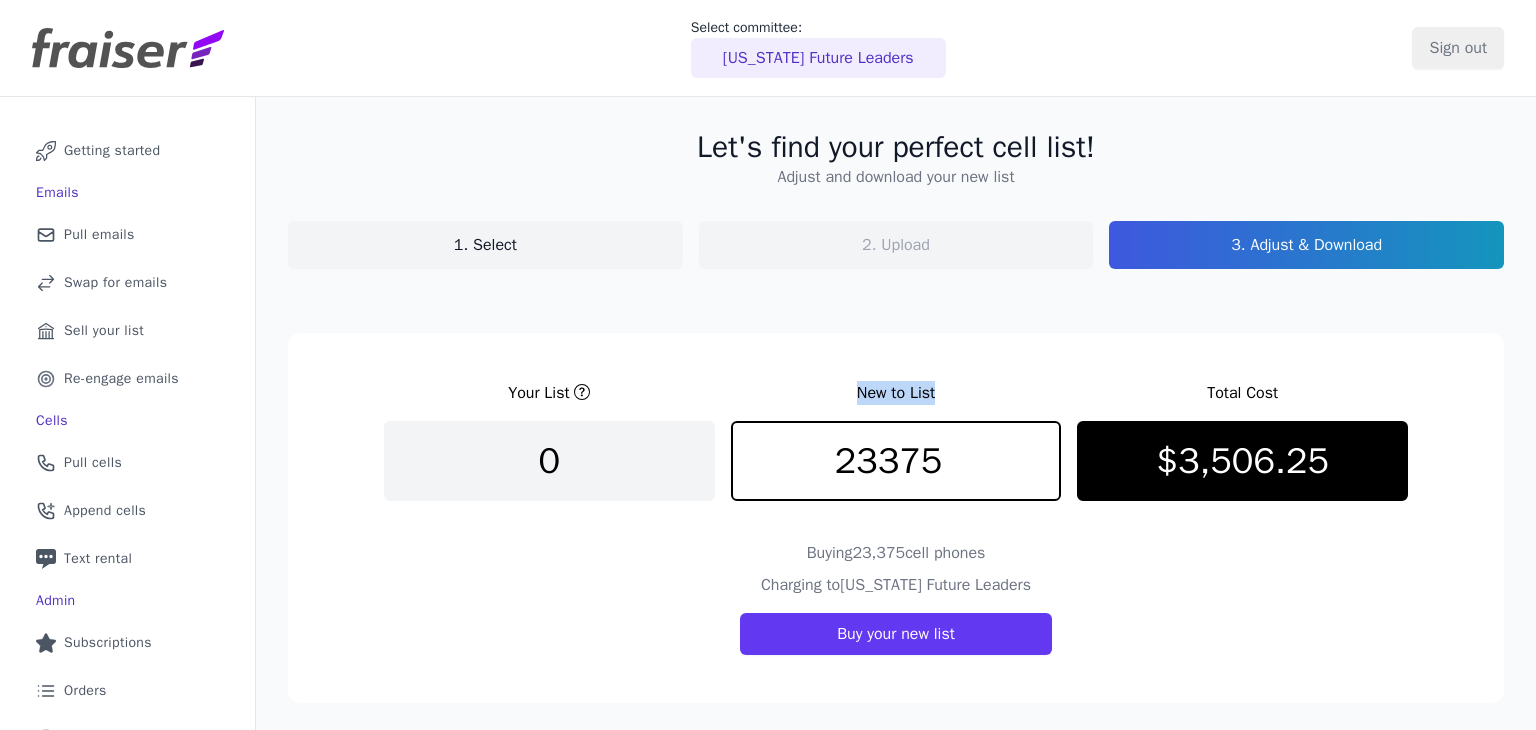 drag, startPoint x: 931, startPoint y: 393, endPoint x: 802, endPoint y: 389, distance: 129.062 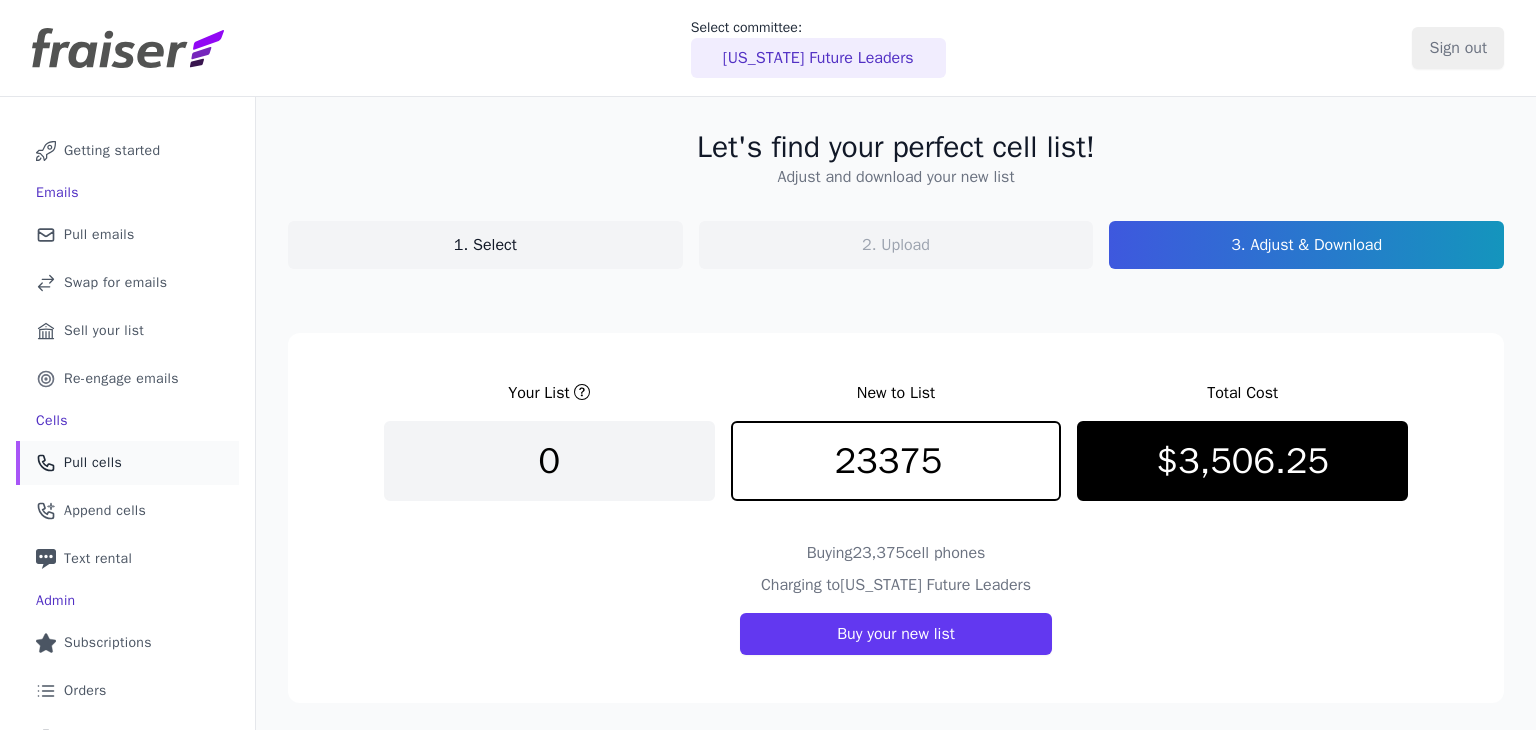 scroll, scrollTop: 0, scrollLeft: 0, axis: both 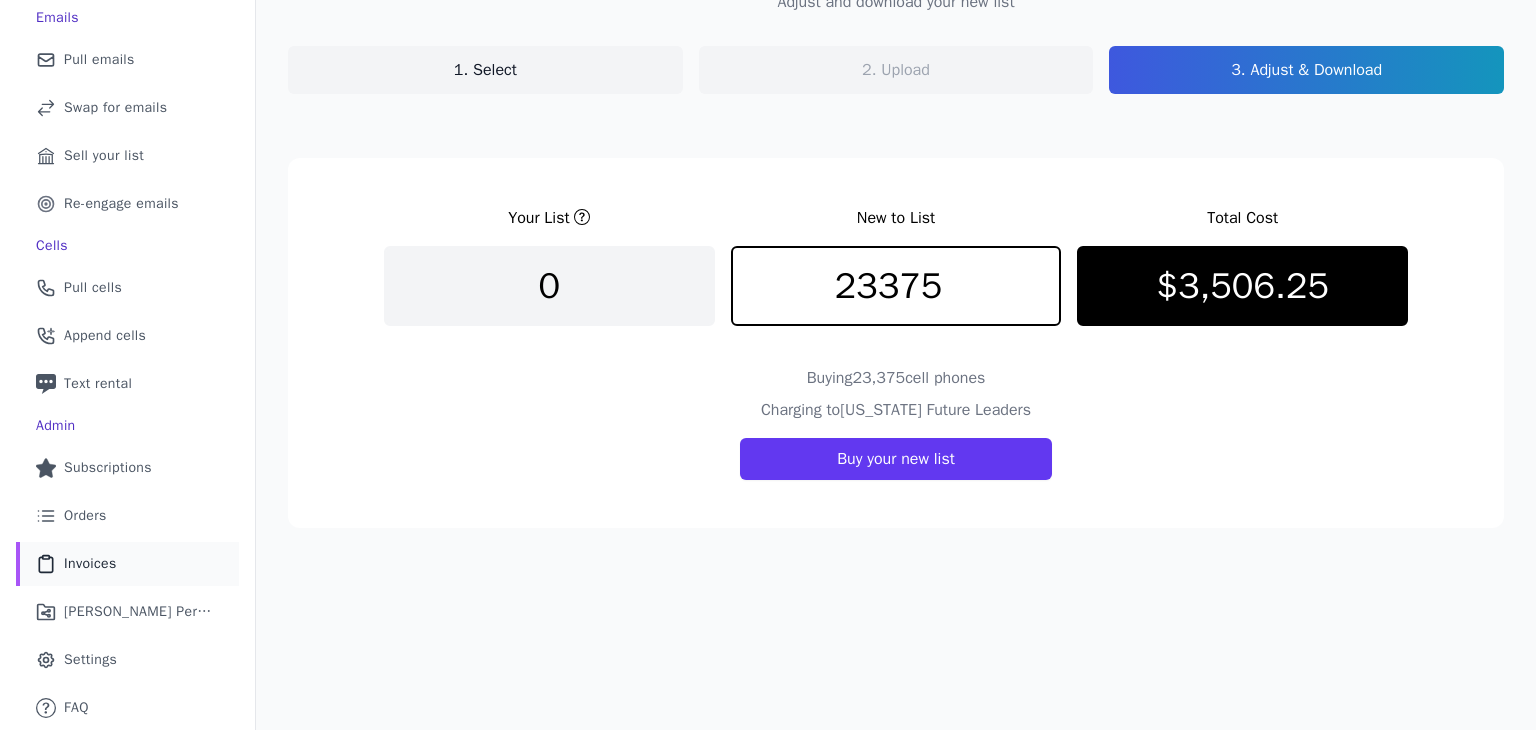 click on "Clipboard Icon Outline of a clipboard
Invoices" at bounding box center [127, 564] 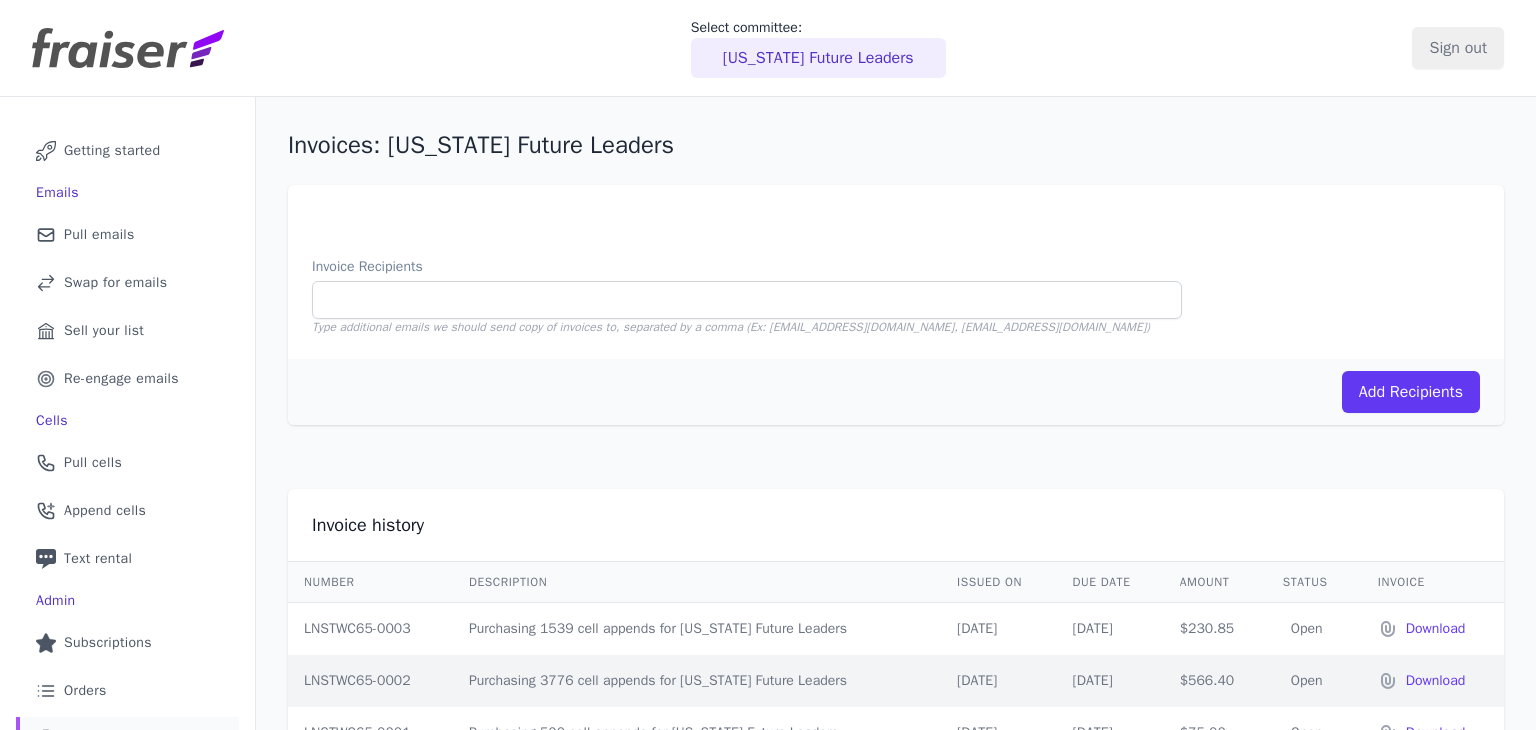 scroll, scrollTop: 0, scrollLeft: 0, axis: both 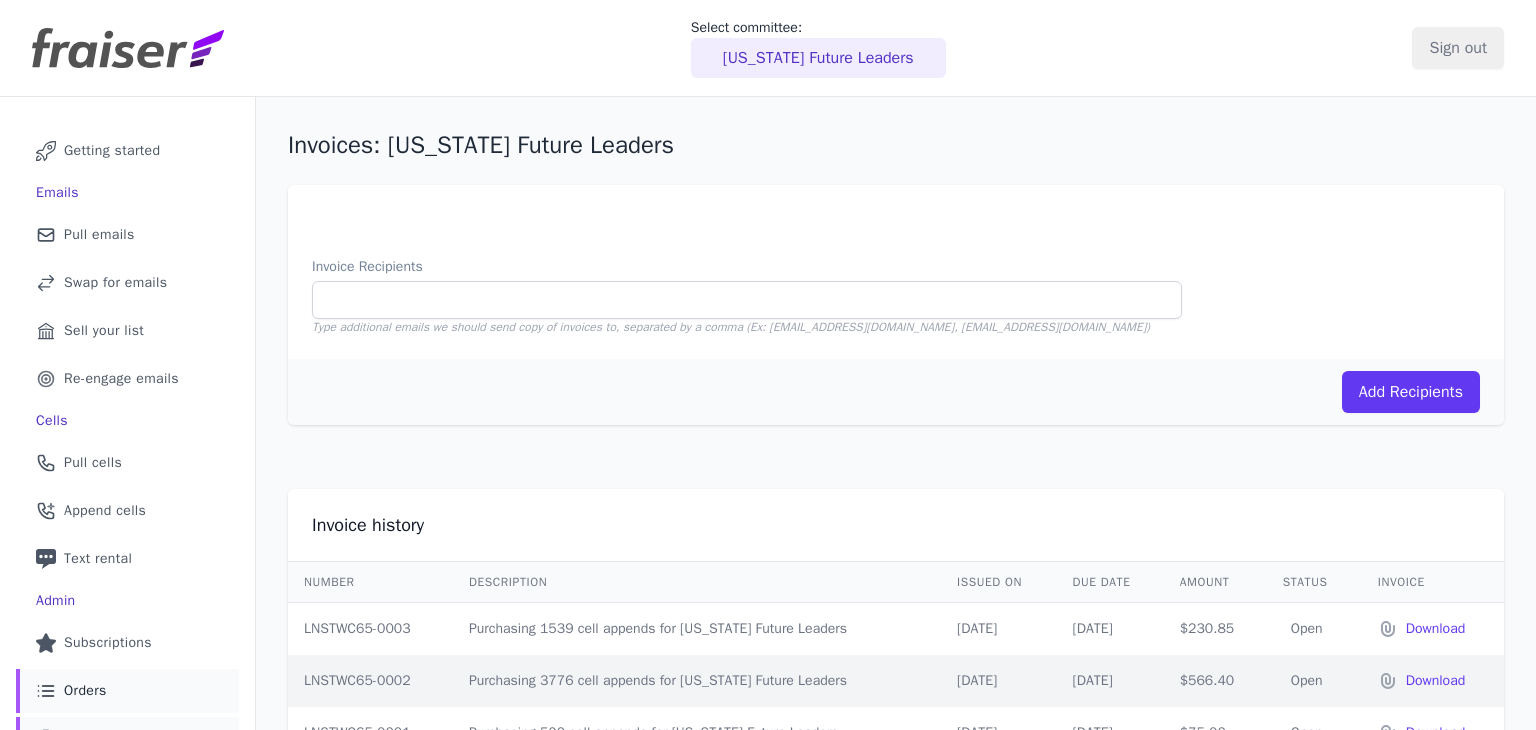 click on "List Icon Outline of bulleted list
Orders" at bounding box center (127, 691) 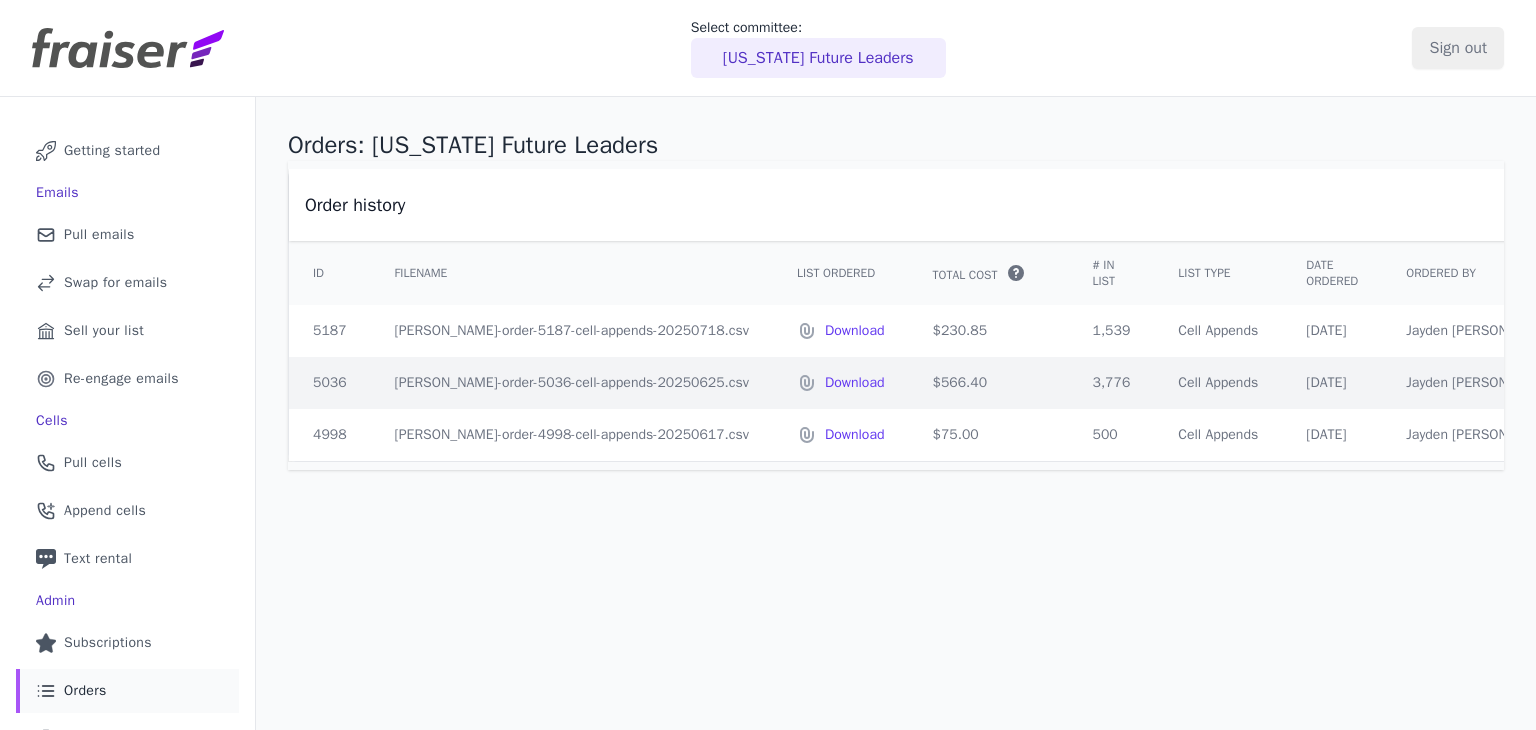 scroll, scrollTop: 0, scrollLeft: 0, axis: both 